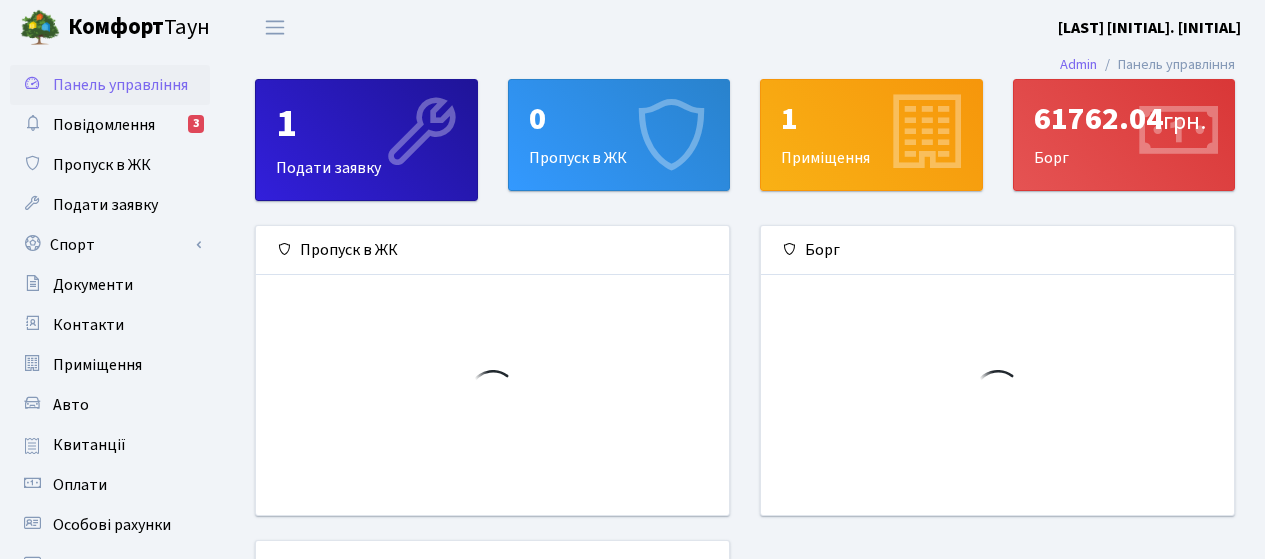 scroll, scrollTop: 0, scrollLeft: 0, axis: both 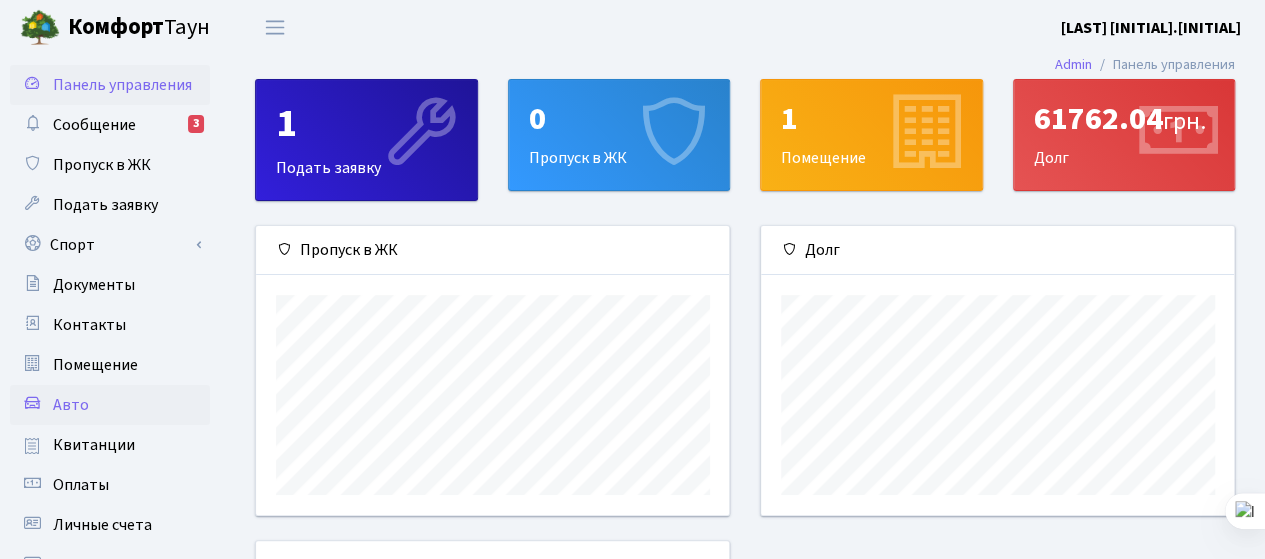 click on "Авто" at bounding box center [71, 405] 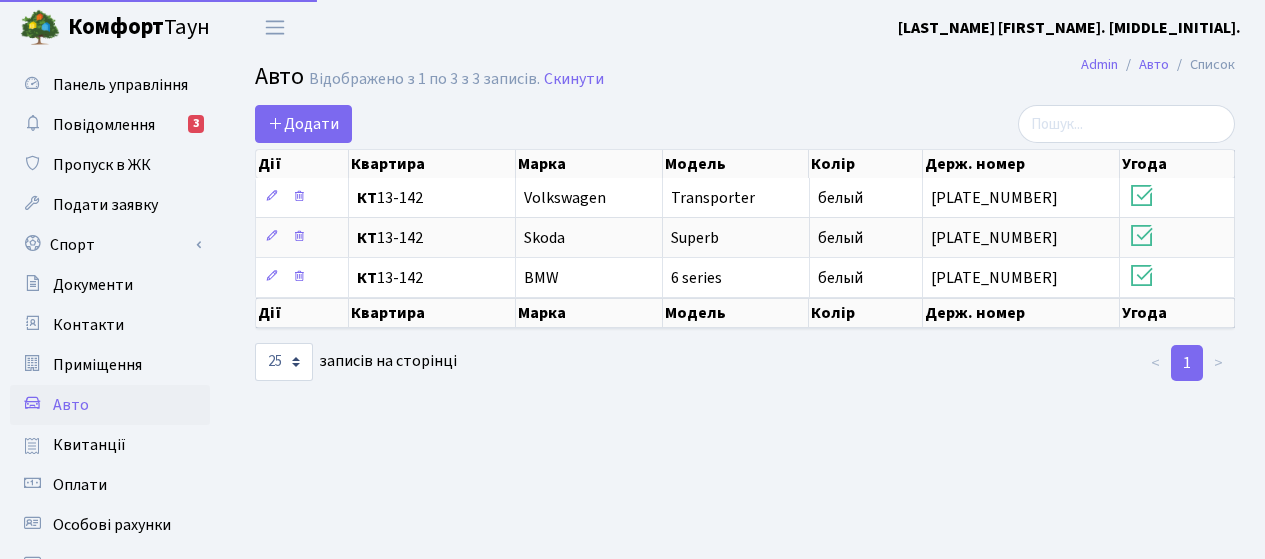 select on "25" 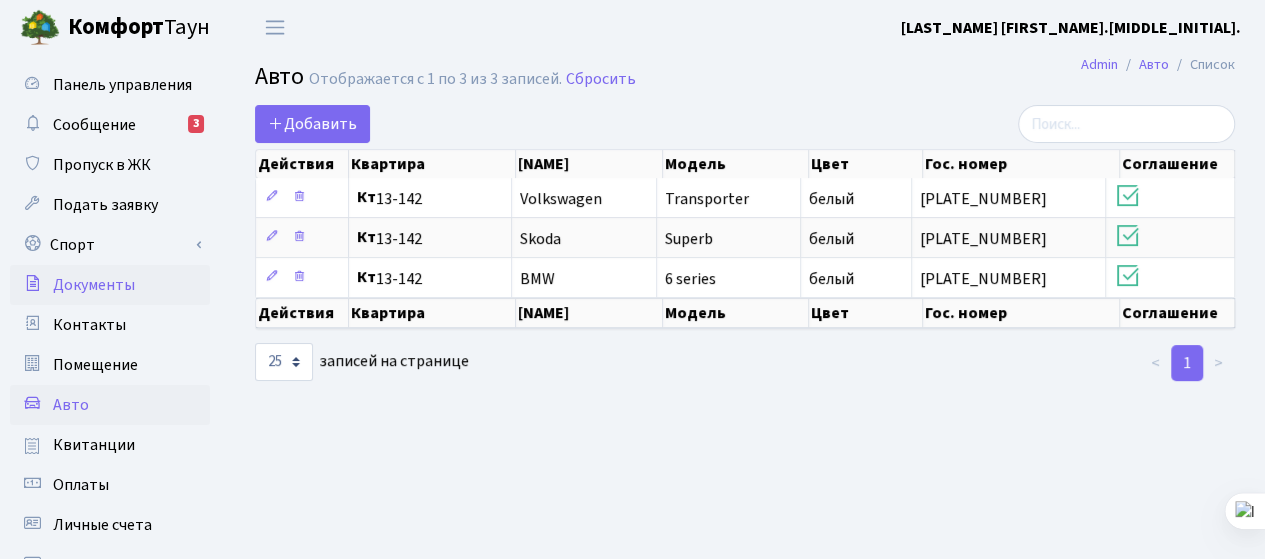 click on "Документы" at bounding box center [94, 285] 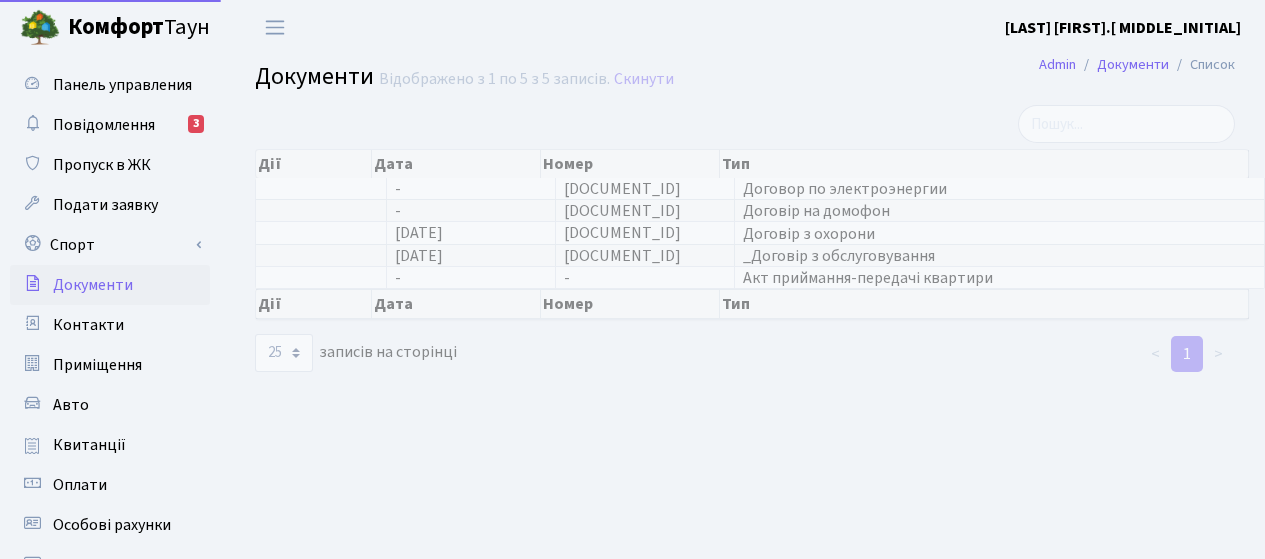 select on "25" 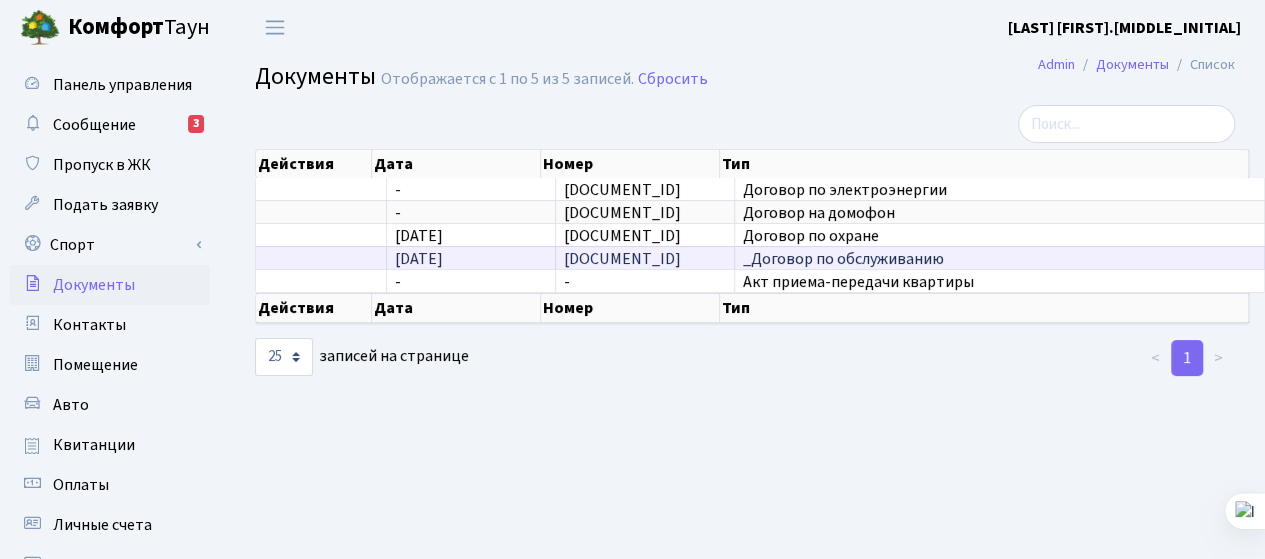 click on "_Договор по обслуживанию" at bounding box center (843, 259) 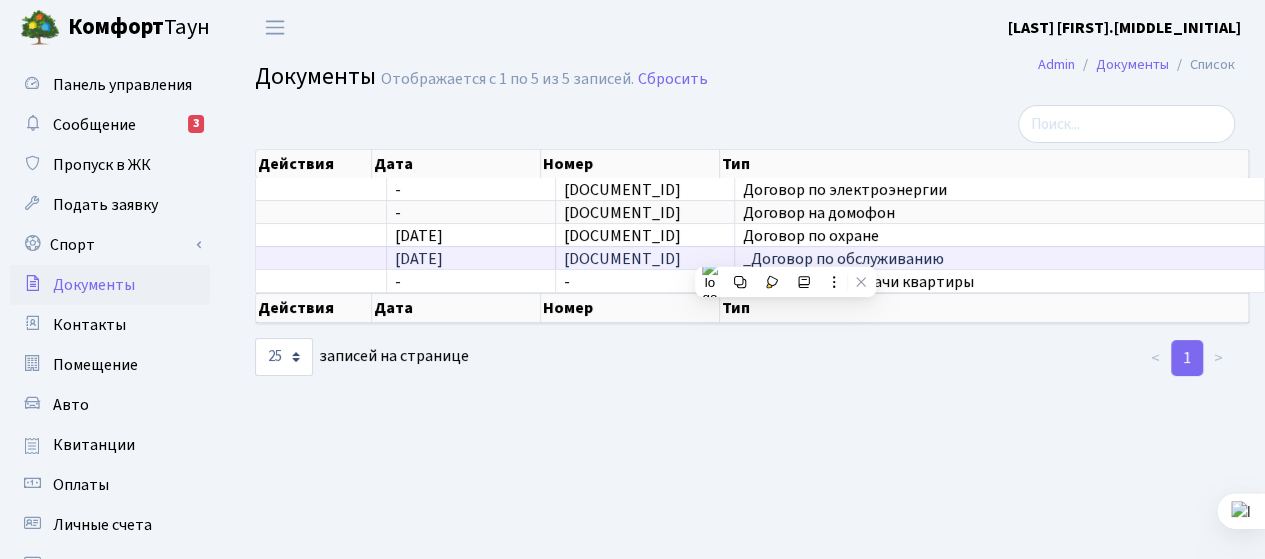 click on "3604/142-К" at bounding box center (622, 259) 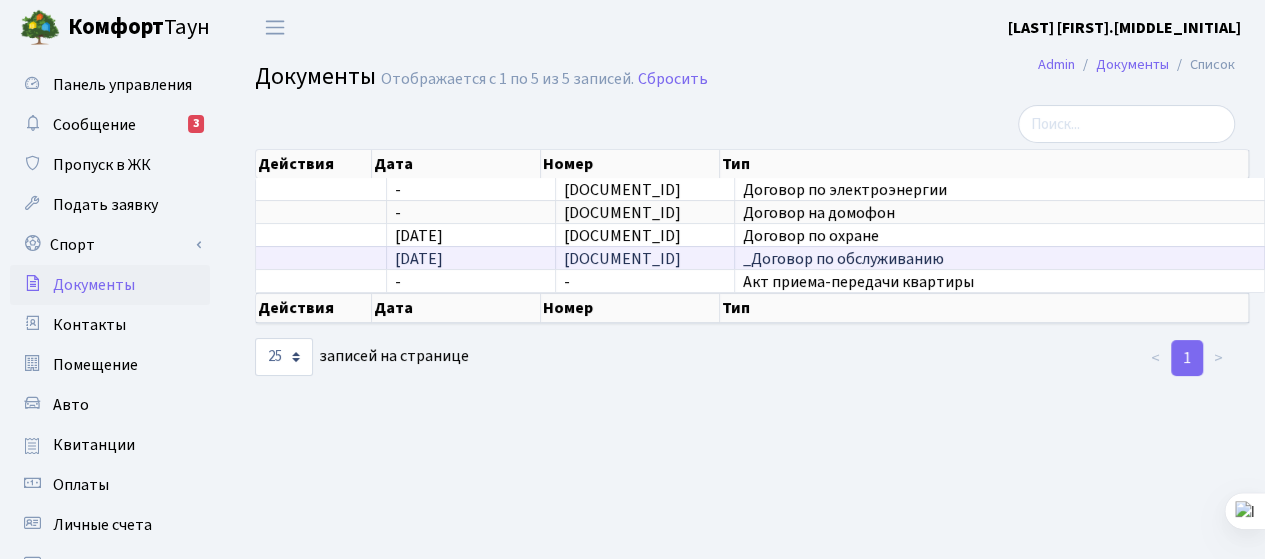 click on "3604/142-К" at bounding box center (622, 259) 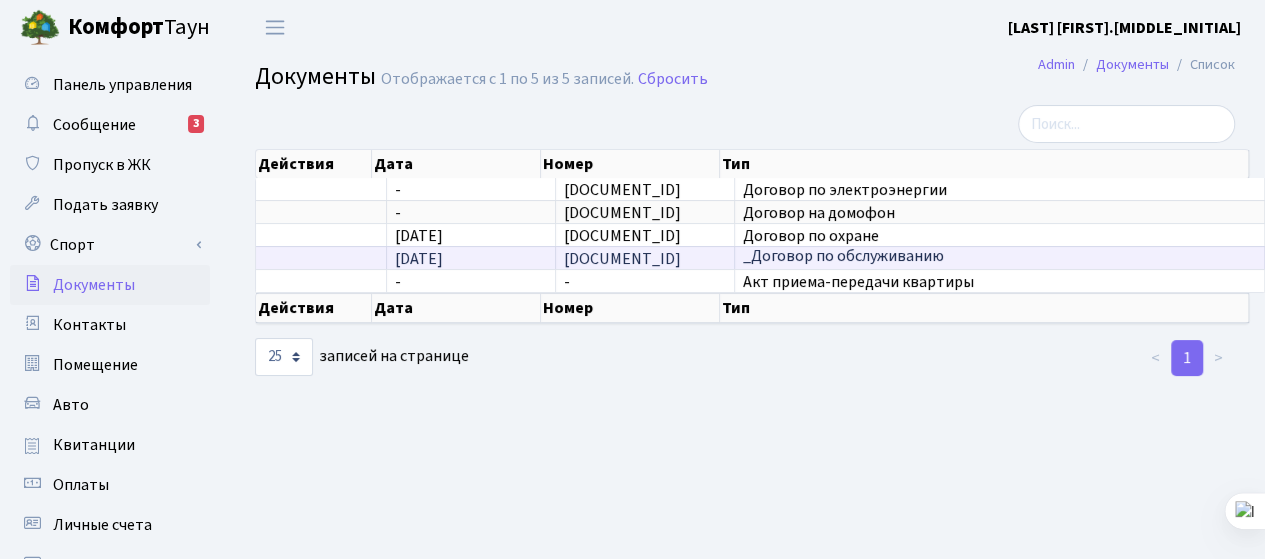click on "_Договор по обслуживанию" at bounding box center [999, 258] 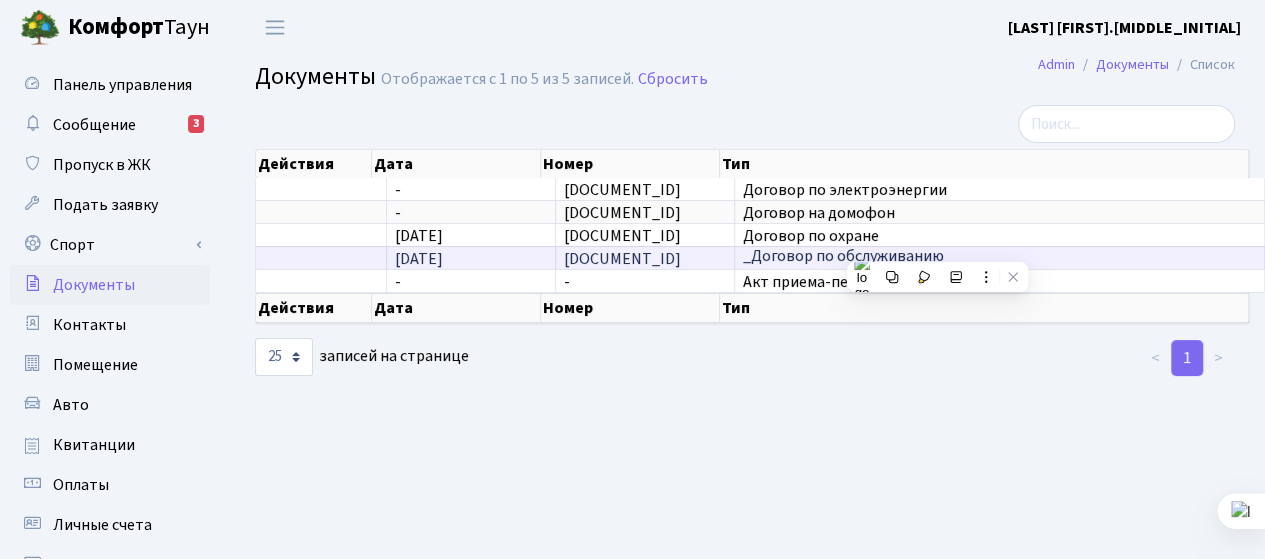 click on "_Договор по обслуживанию" at bounding box center (999, 258) 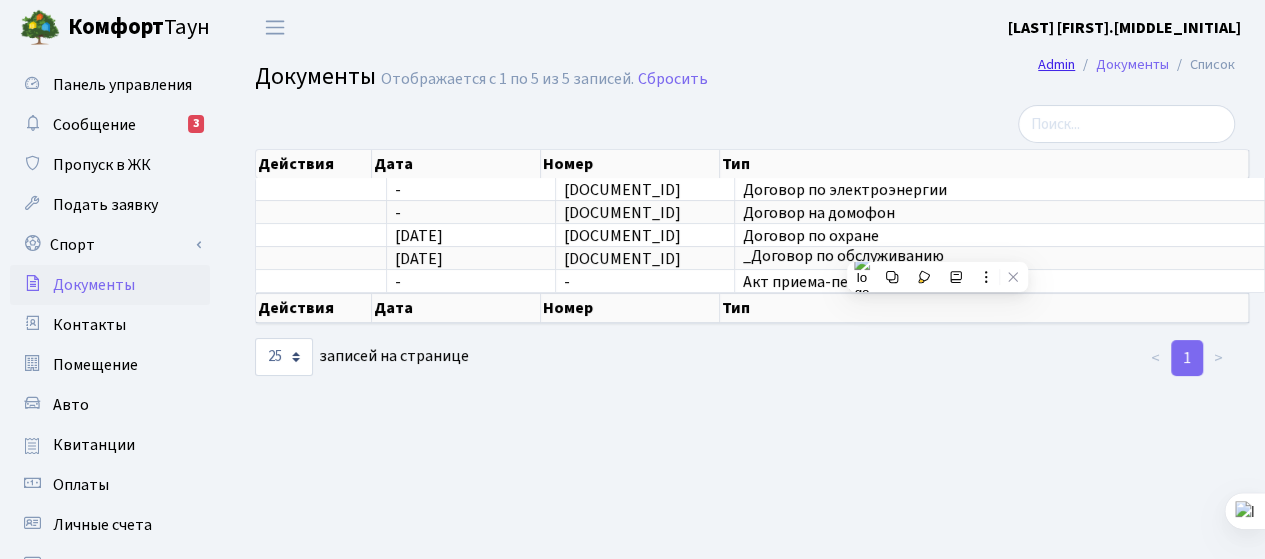 click on "Admin" at bounding box center (1056, 64) 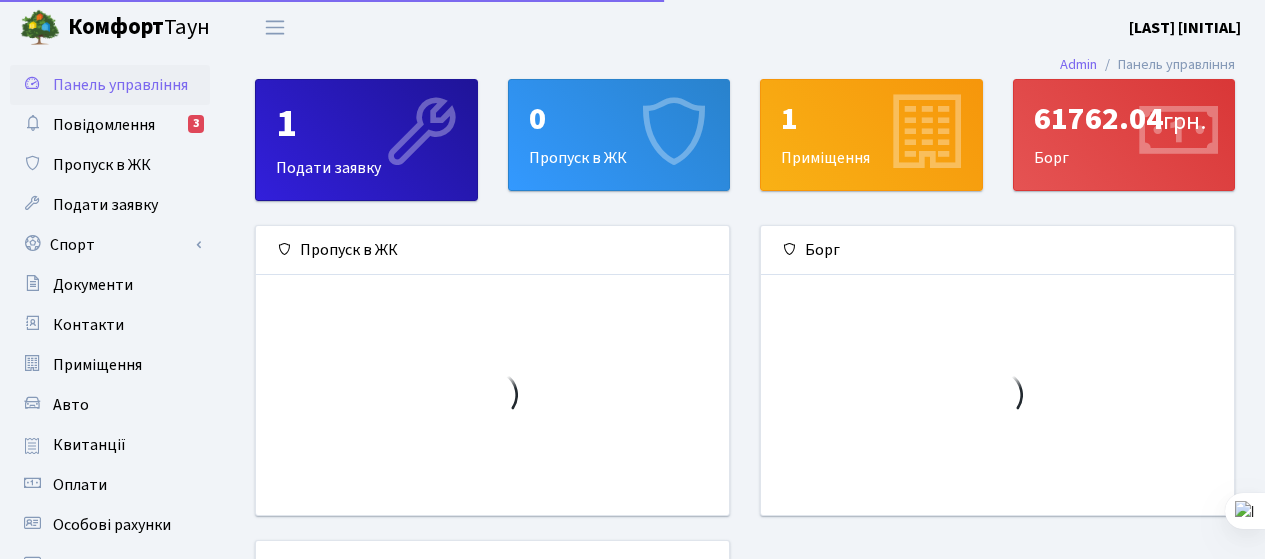 scroll, scrollTop: 0, scrollLeft: 0, axis: both 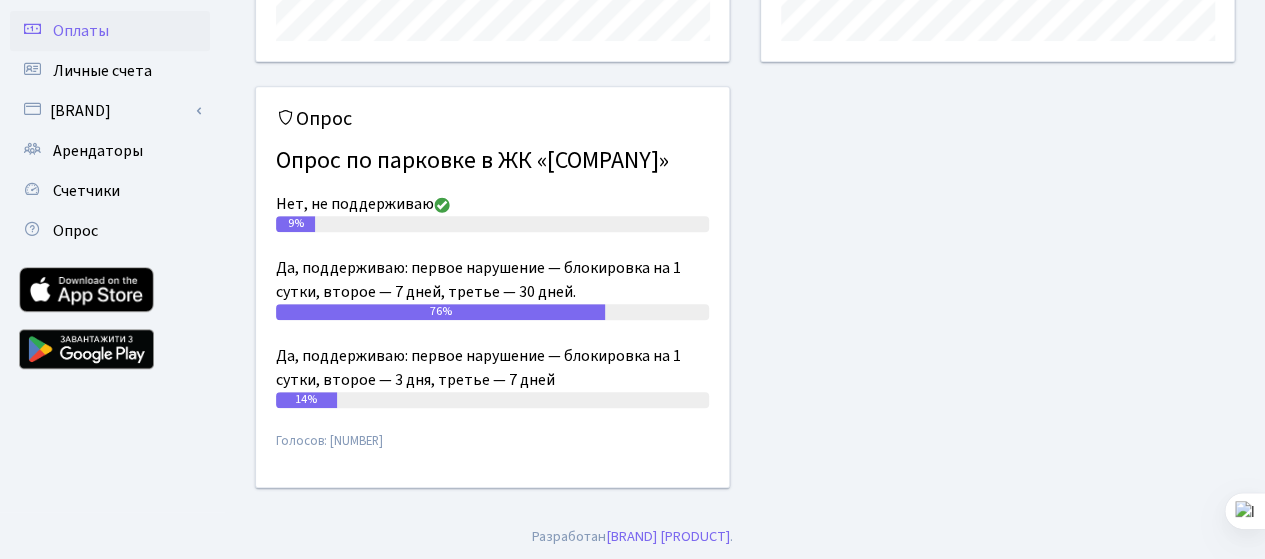 click on "Оплаты" at bounding box center [81, 31] 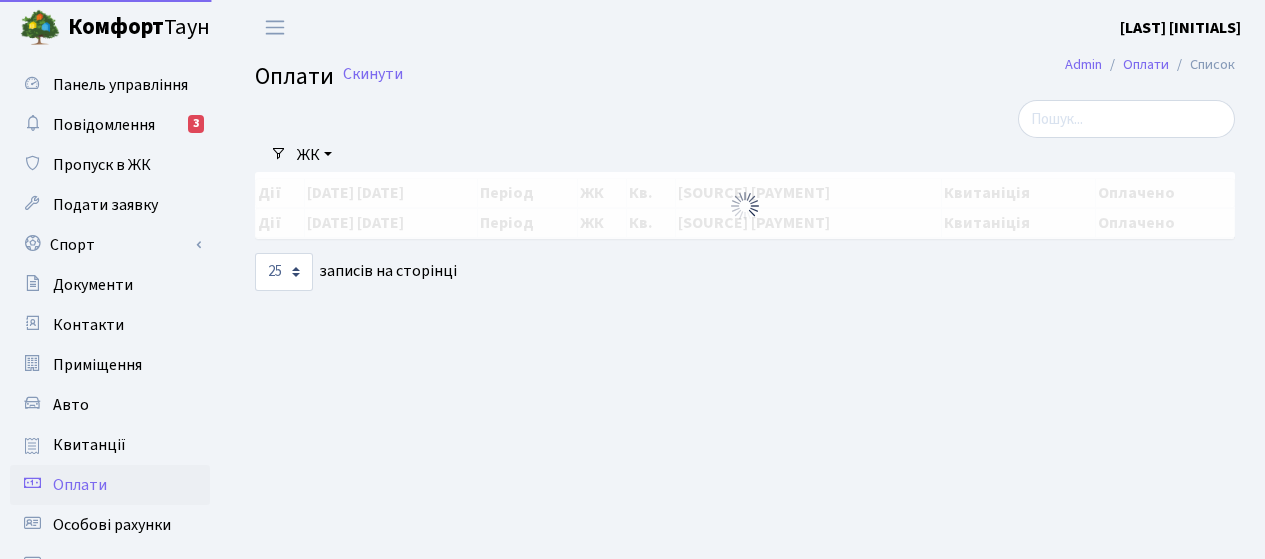 select on "25" 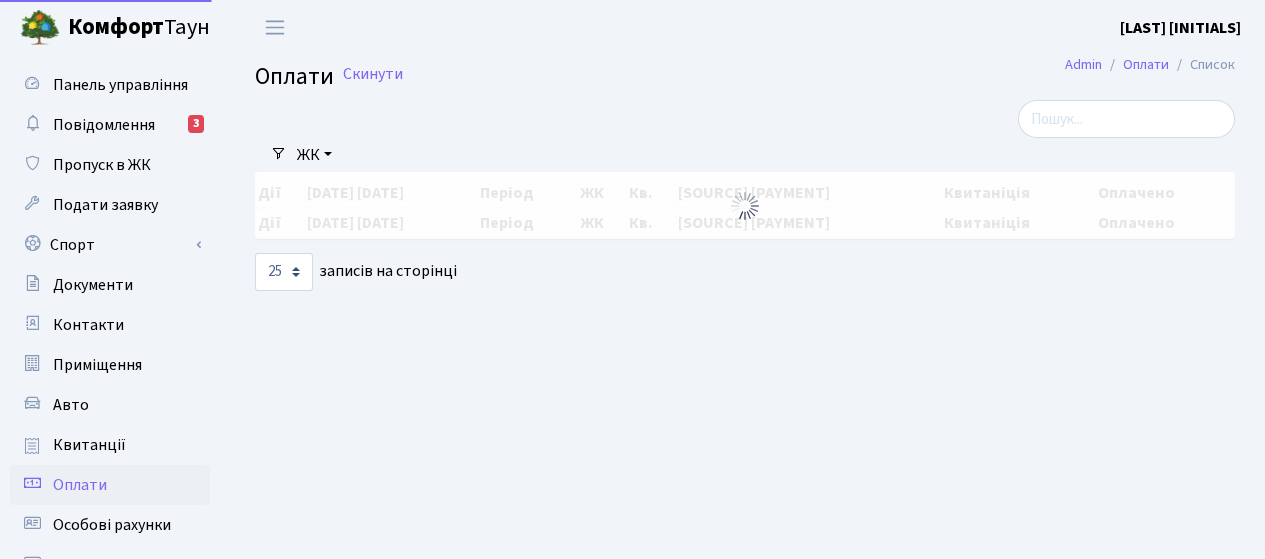 scroll, scrollTop: 0, scrollLeft: 0, axis: both 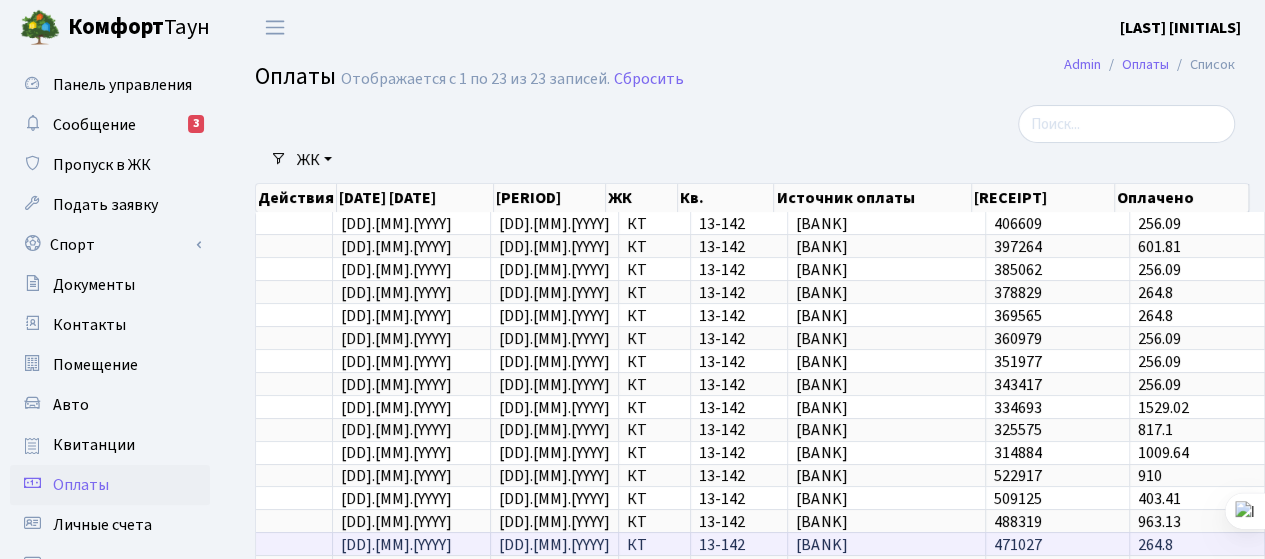 click on "[BANK]" at bounding box center (886, 545) 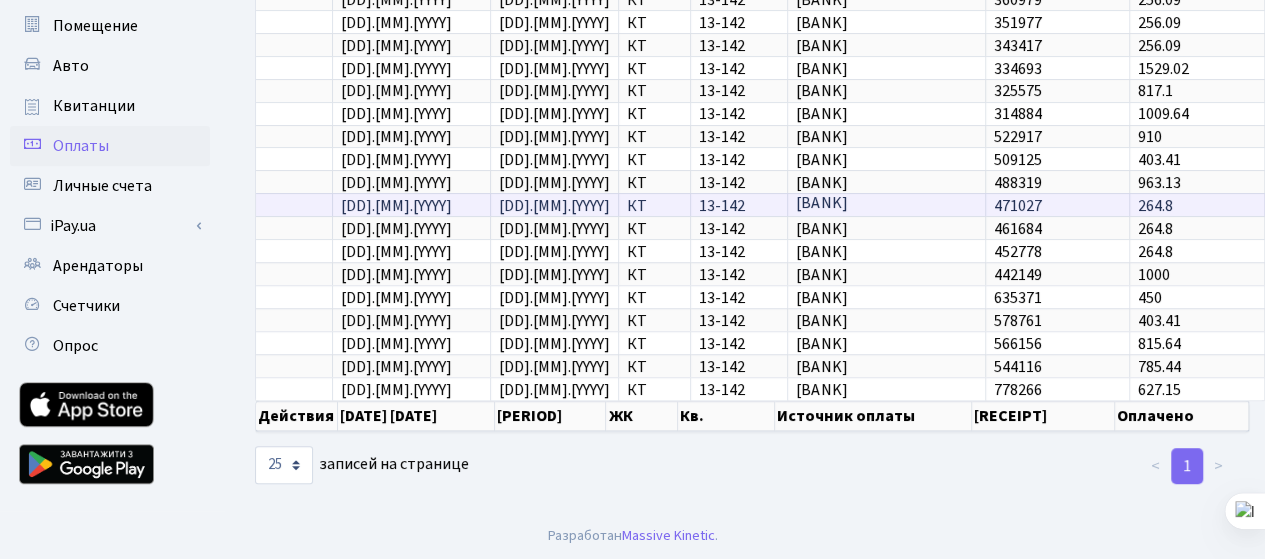 scroll, scrollTop: 341, scrollLeft: 0, axis: vertical 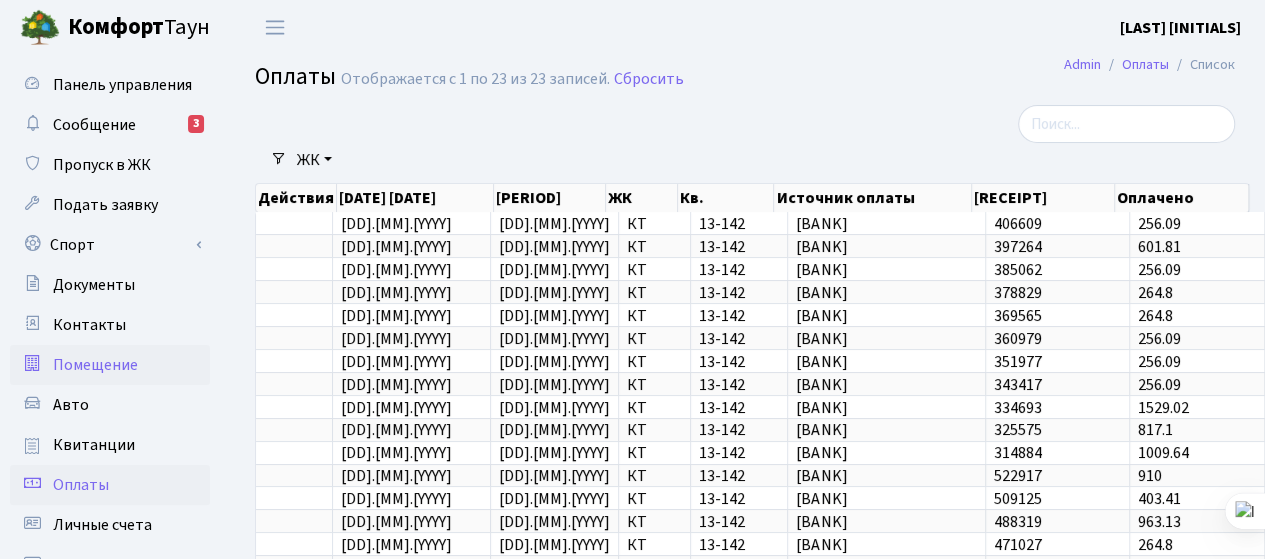 click on "Помещение" at bounding box center (95, 365) 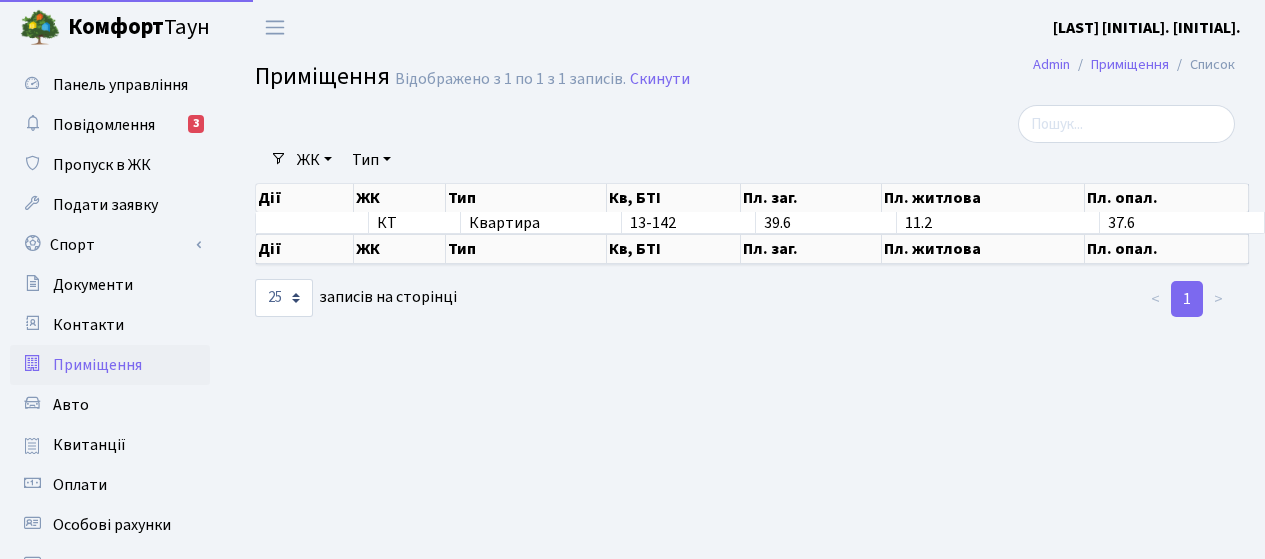 select on "25" 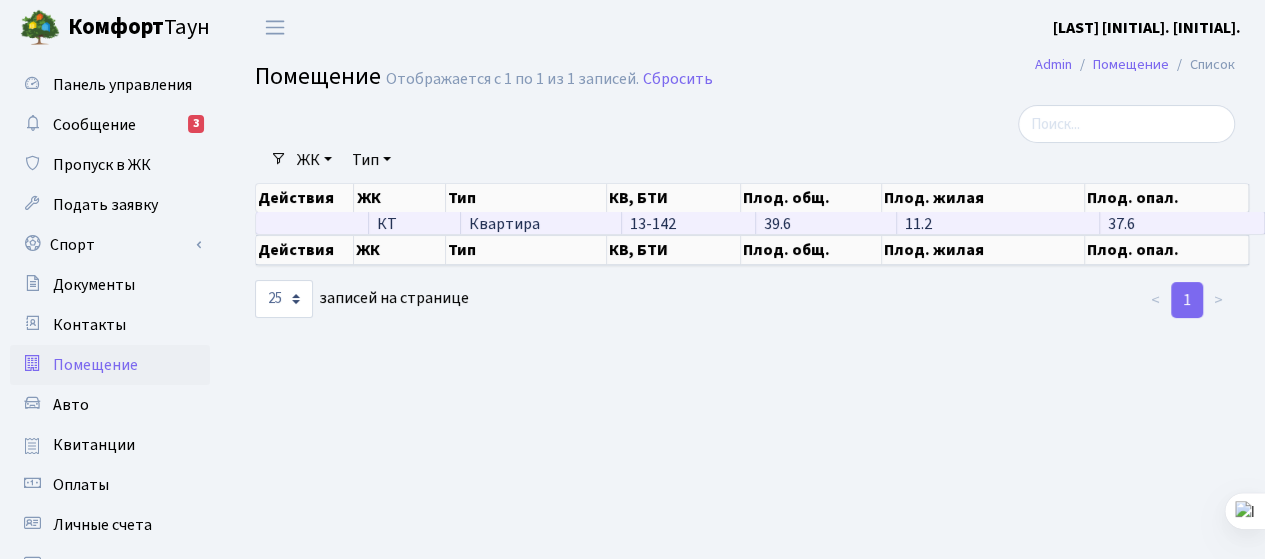 click on "Квартира" at bounding box center [504, 224] 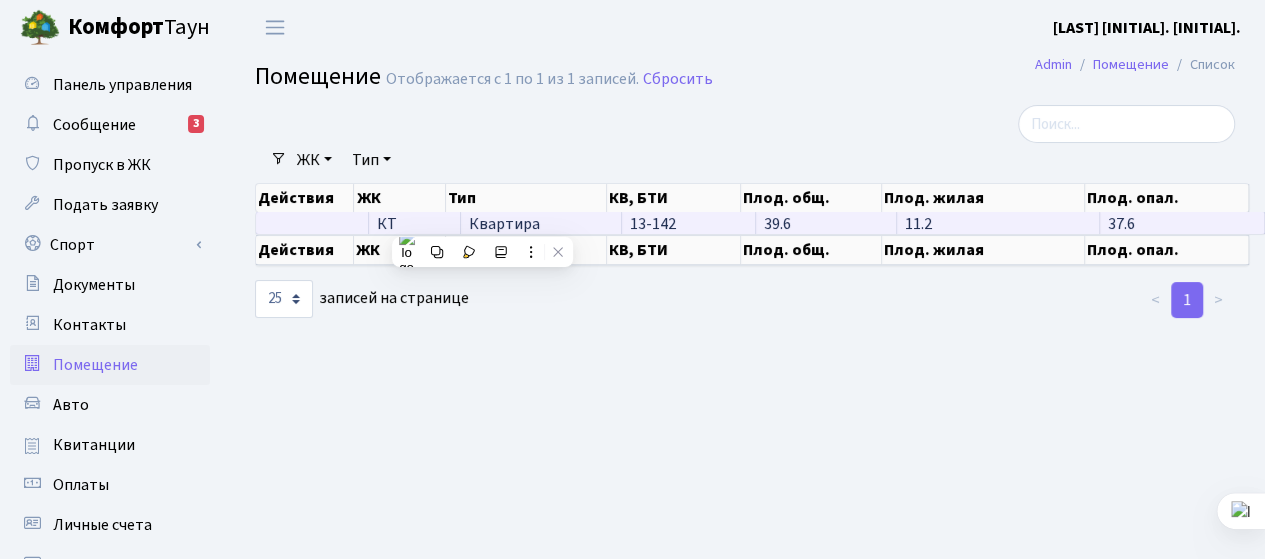 click on "11.2" at bounding box center [998, 223] 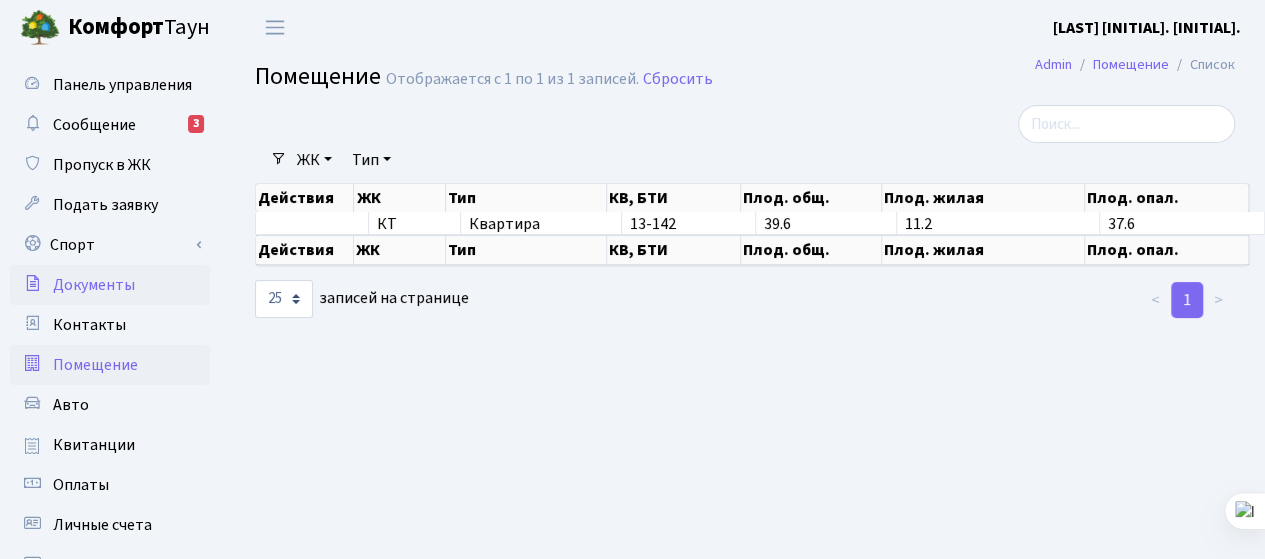 click on "Документы" at bounding box center [94, 285] 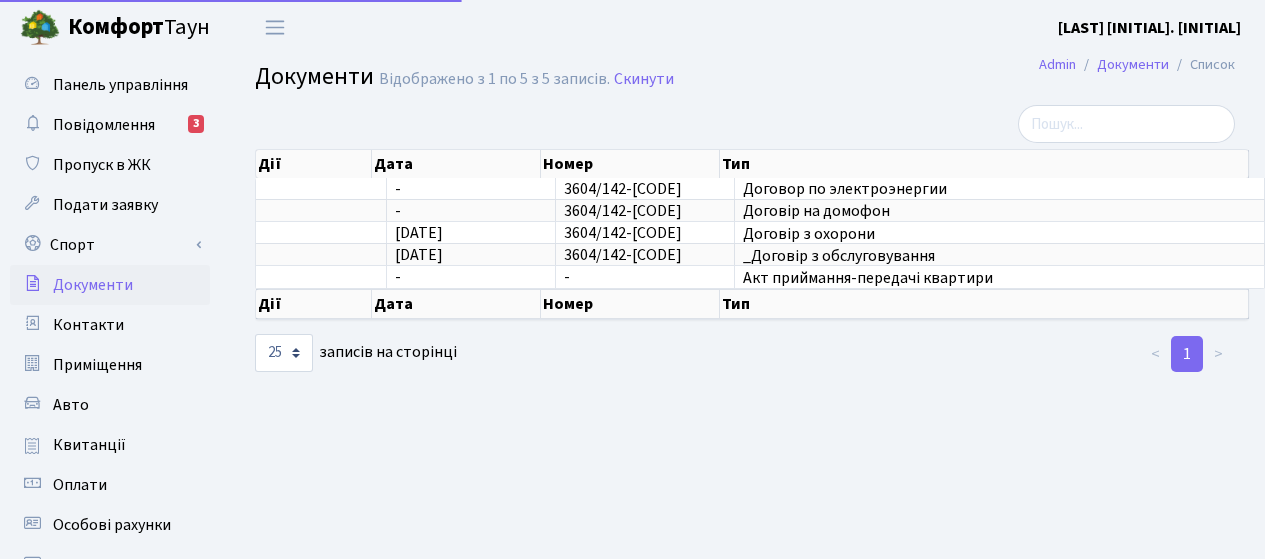 select on "25" 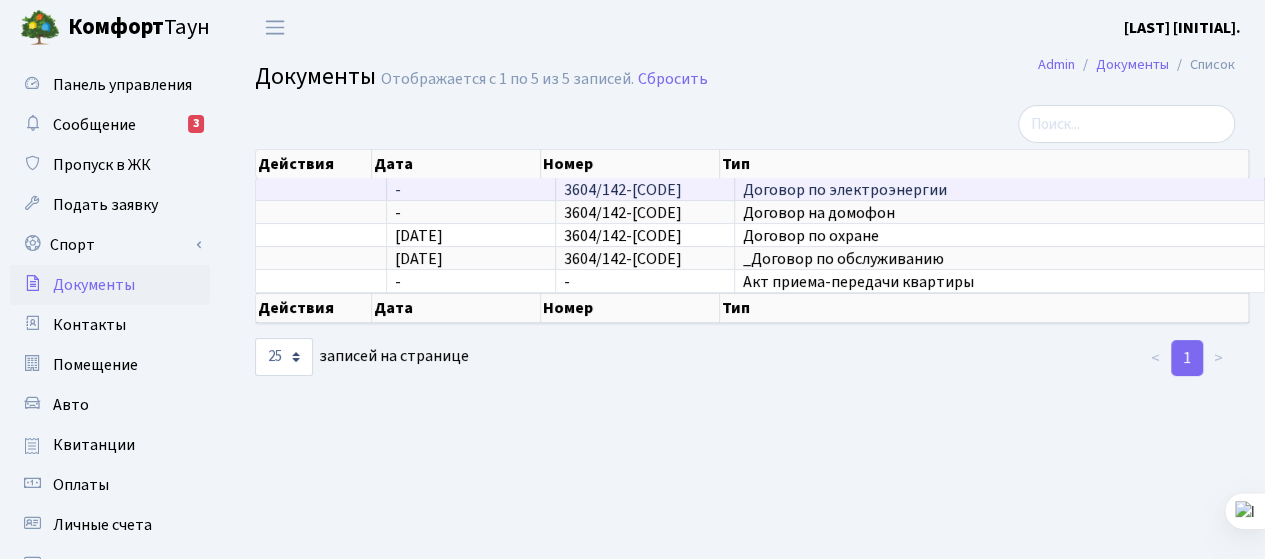 click on "Договор по электроэнергии" at bounding box center [845, 190] 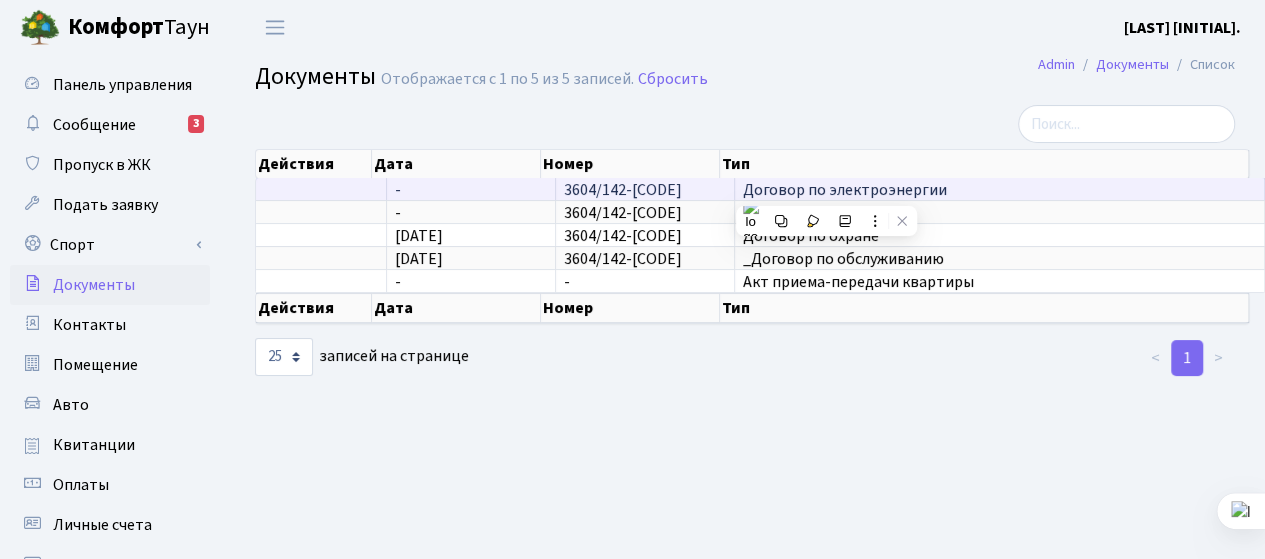 click on "3604/142-[CODE]" at bounding box center [645, 189] 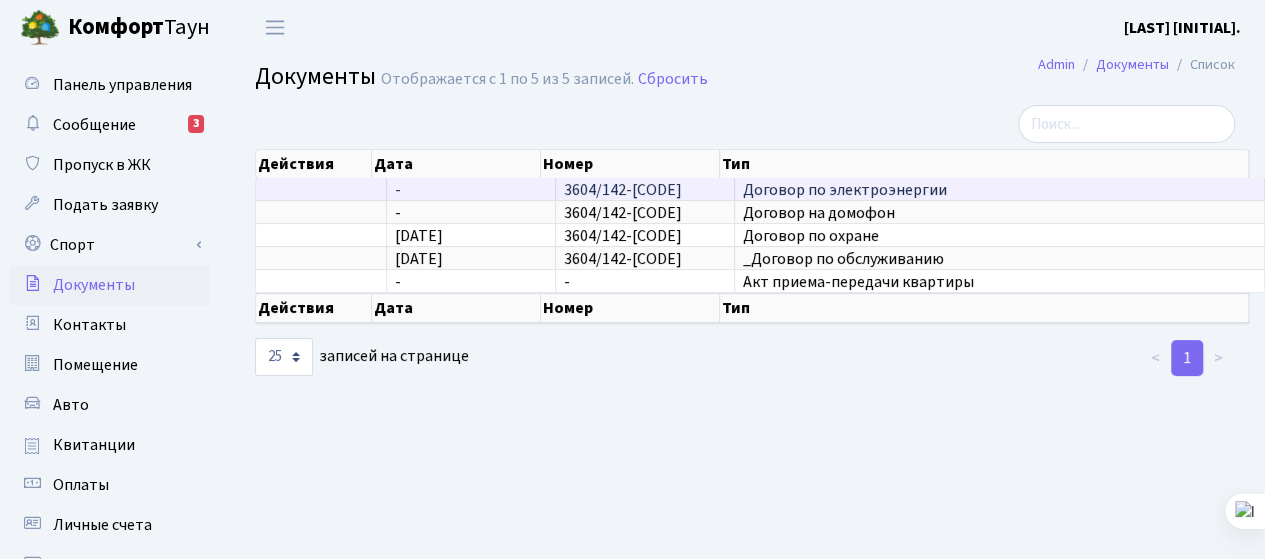 click on "3604/142-[CODE]" at bounding box center (645, 189) 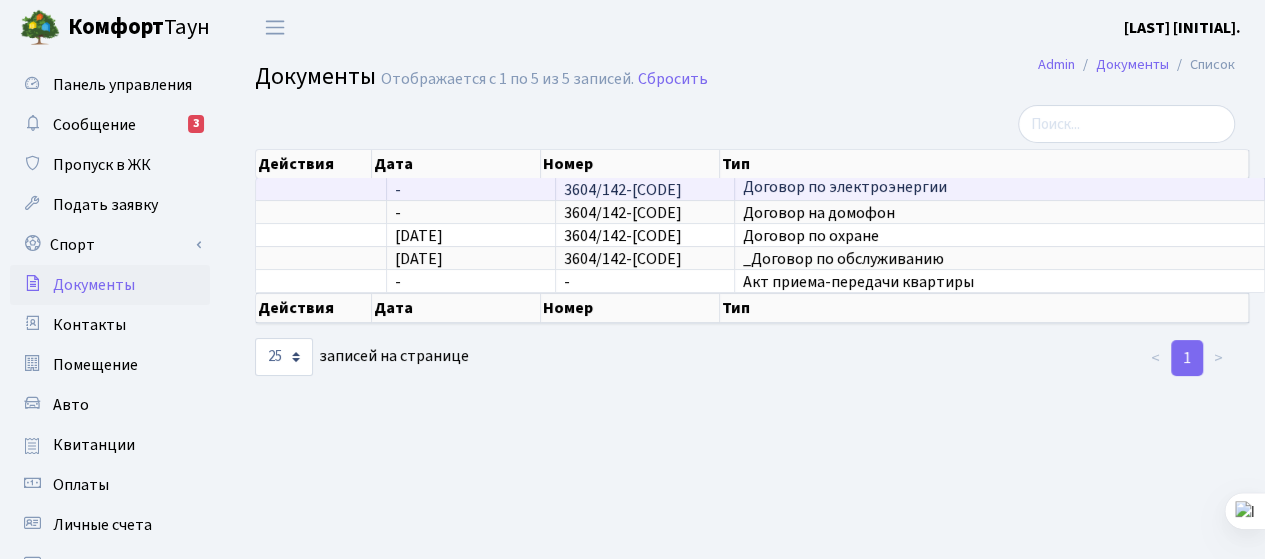 click on "Договор по электроэнергии" at bounding box center [999, 189] 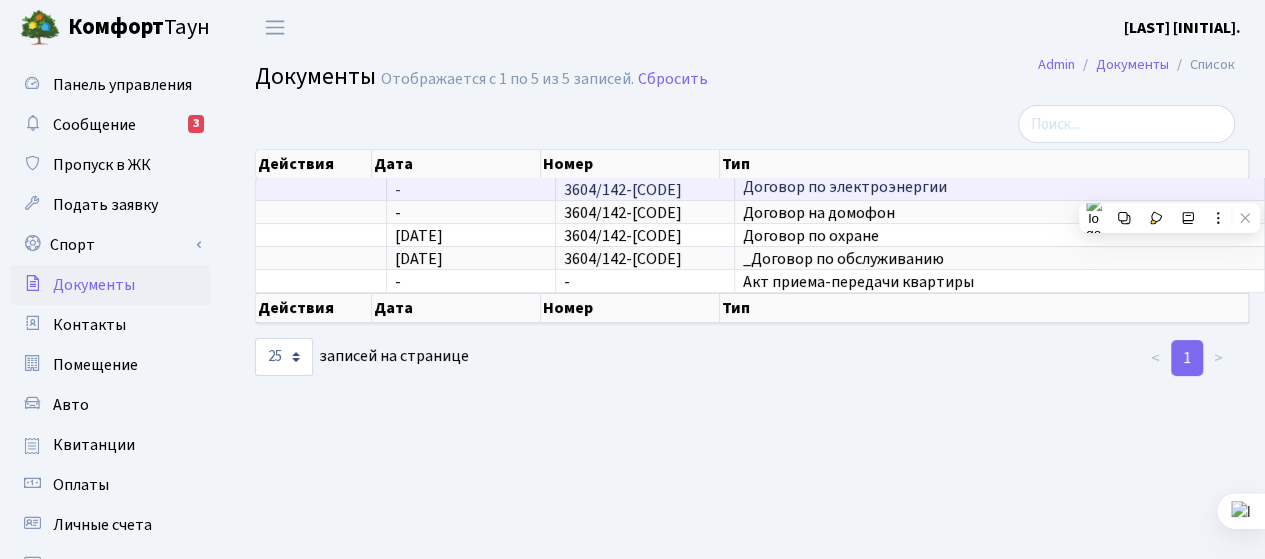 click on "Договор по электроэнергии" at bounding box center [999, 189] 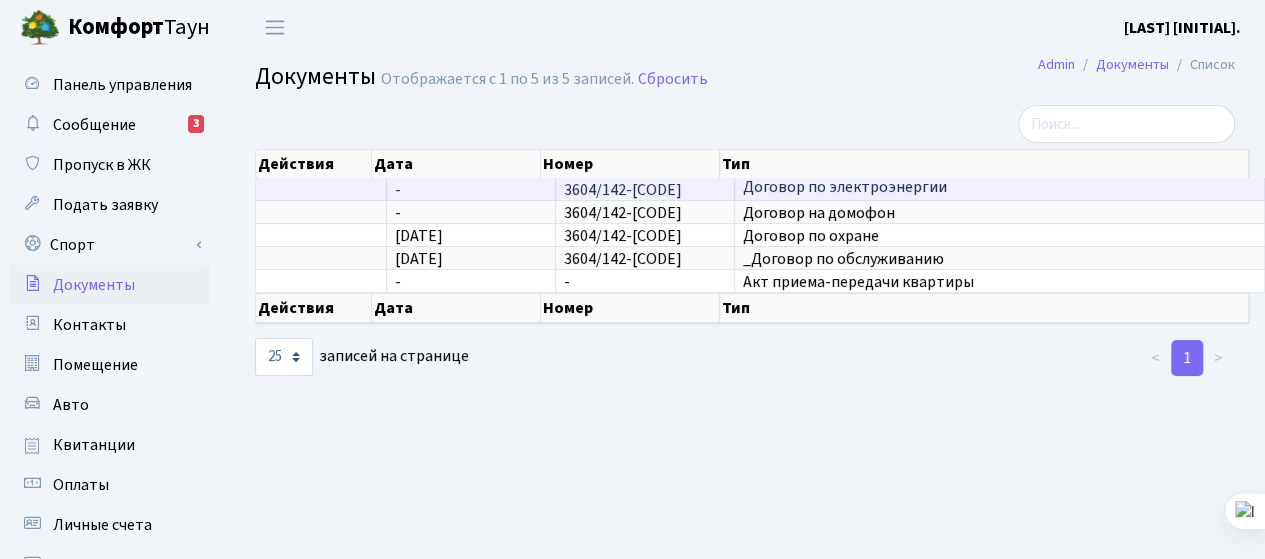 click on "Договор по электроэнергии" at bounding box center (999, 189) 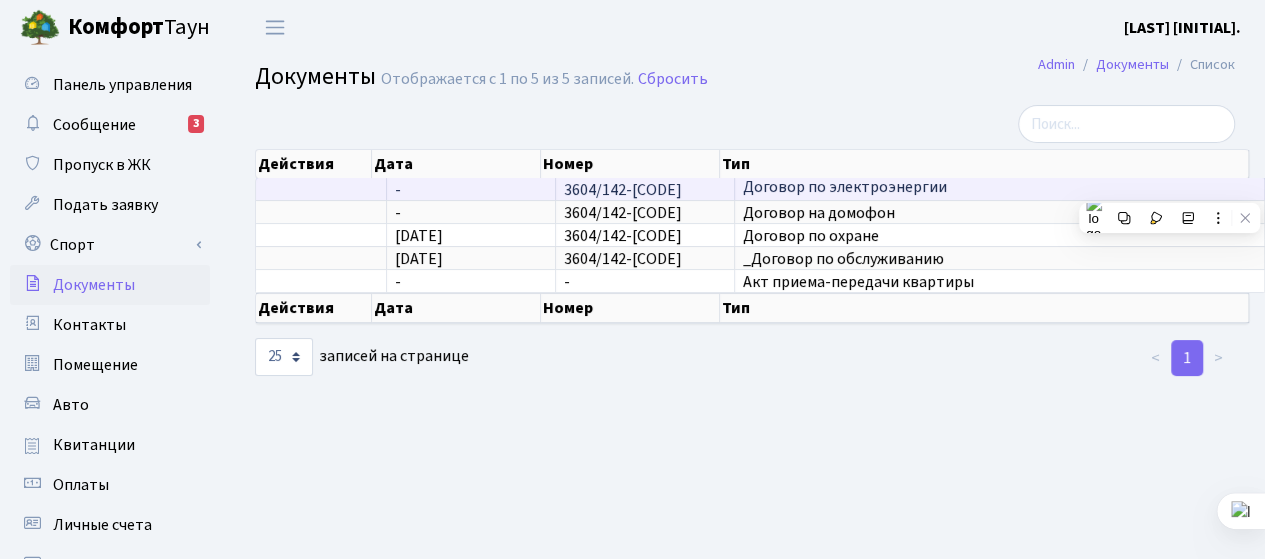 click on "Договор по электроэнергии" at bounding box center [999, 189] 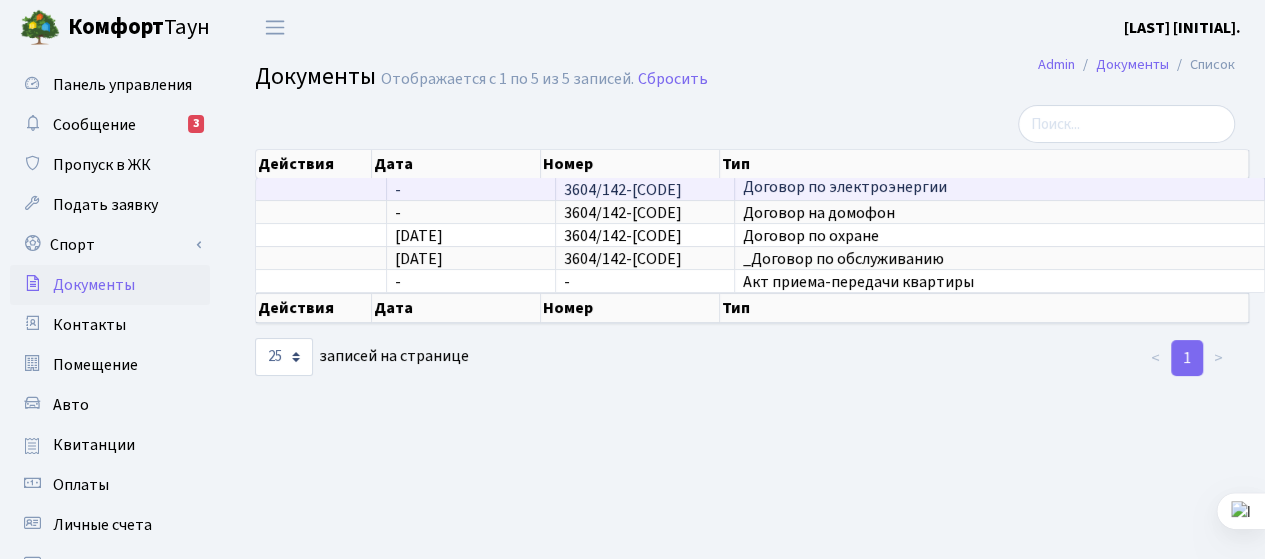 click on "Договор по электроэнергии" at bounding box center (999, 189) 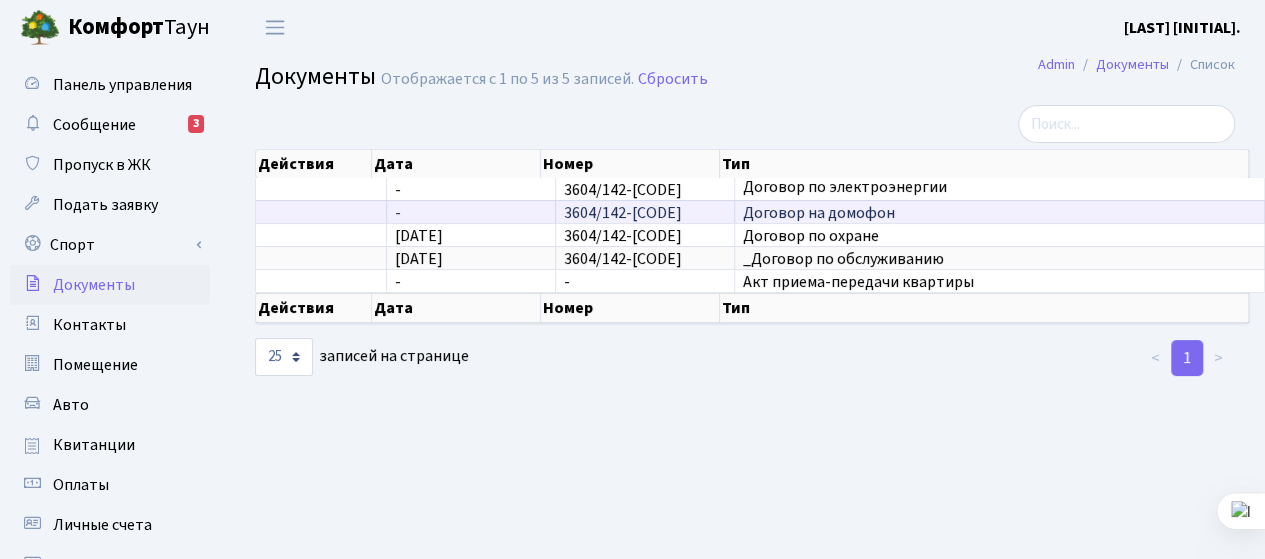 click on "Договор на домофон" at bounding box center (999, 212) 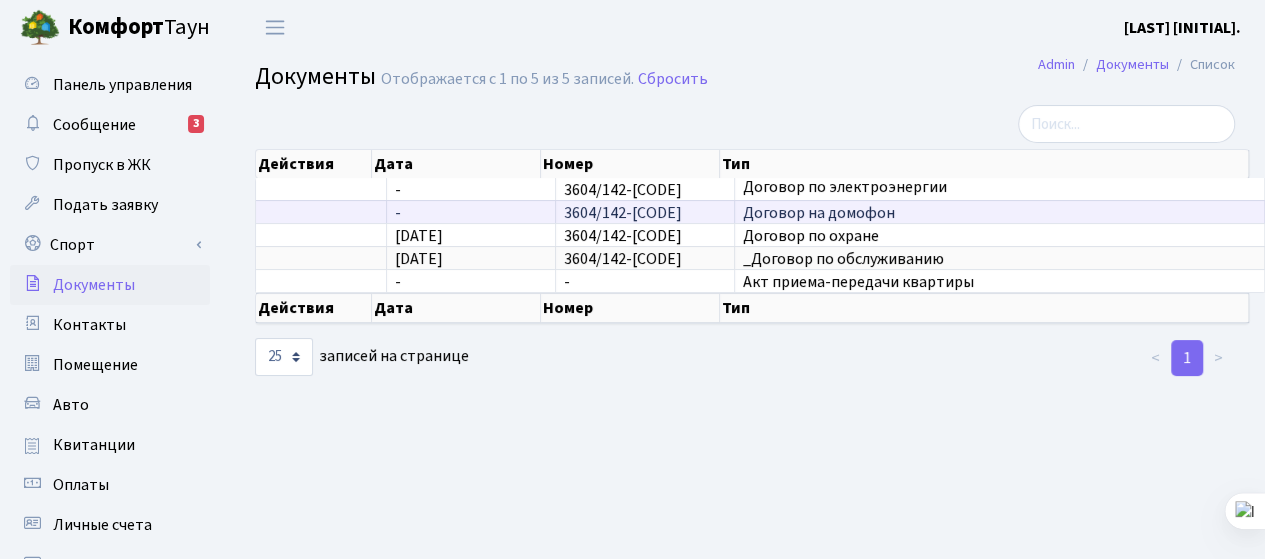 click on "Договор на домофон" at bounding box center (999, 212) 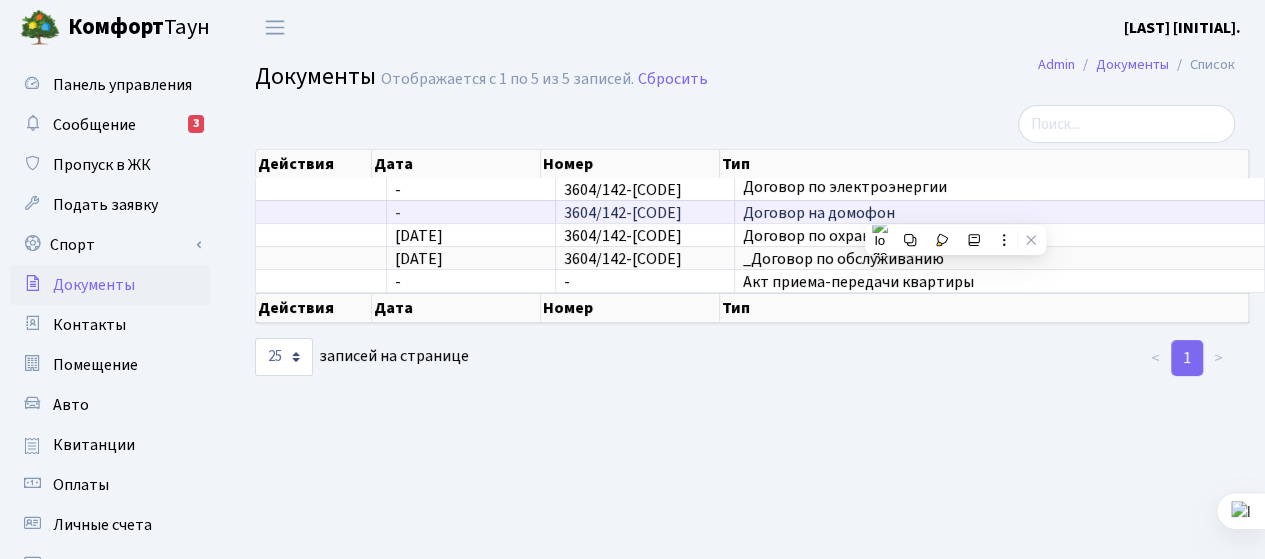 click on "Договор на домофон" at bounding box center (999, 212) 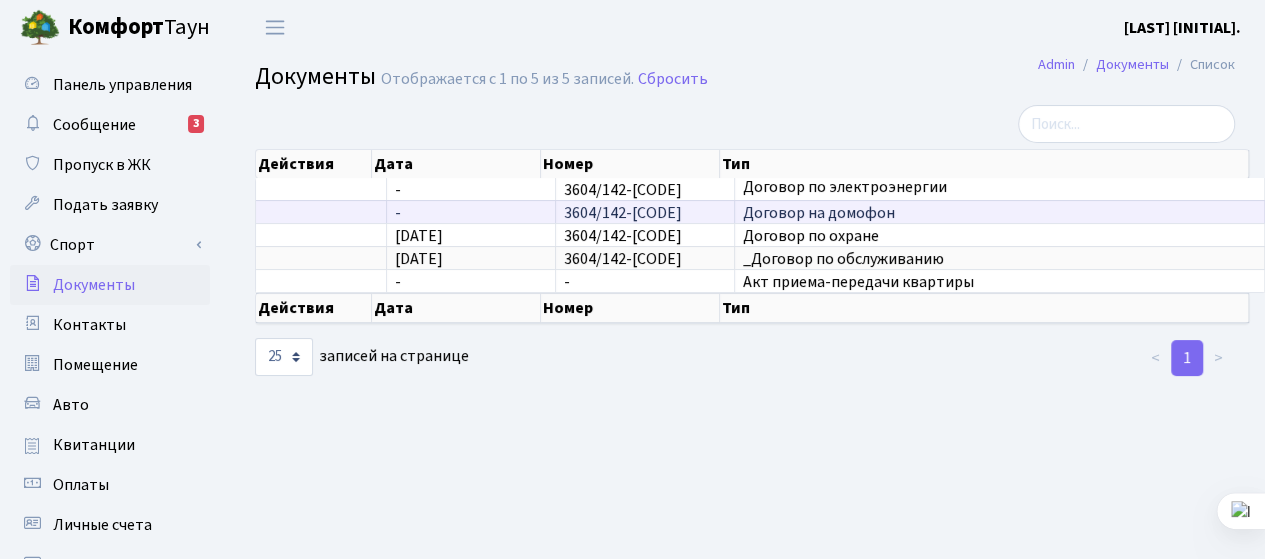click on "Договор на домофон" at bounding box center [999, 212] 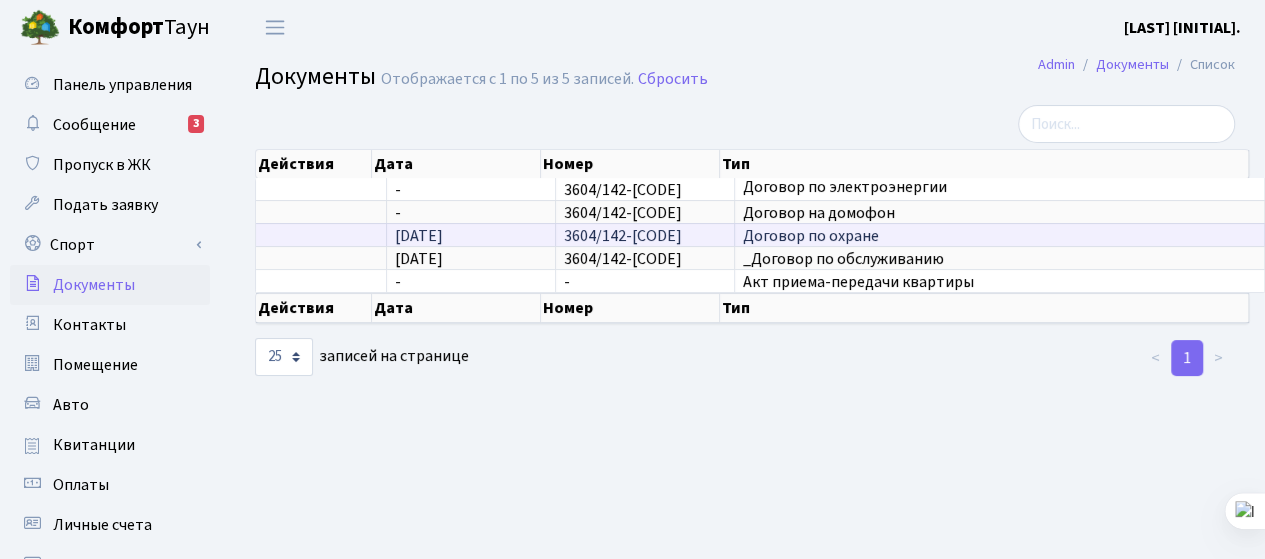 click on "Договор по охране" at bounding box center (811, 236) 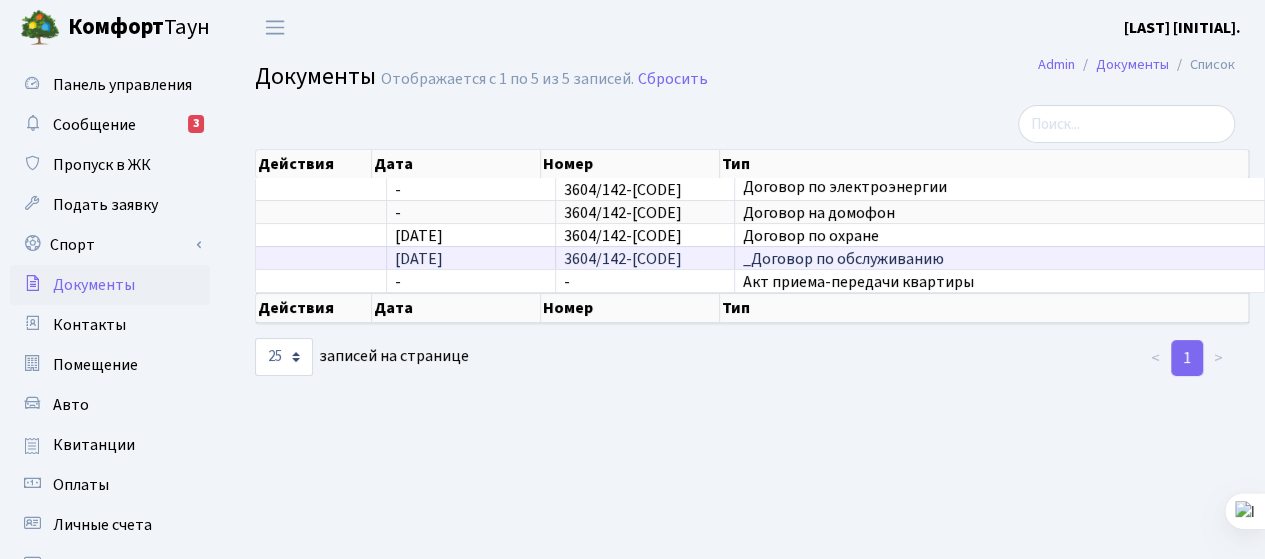 click on "_Договор по обслуживанию" at bounding box center [843, 259] 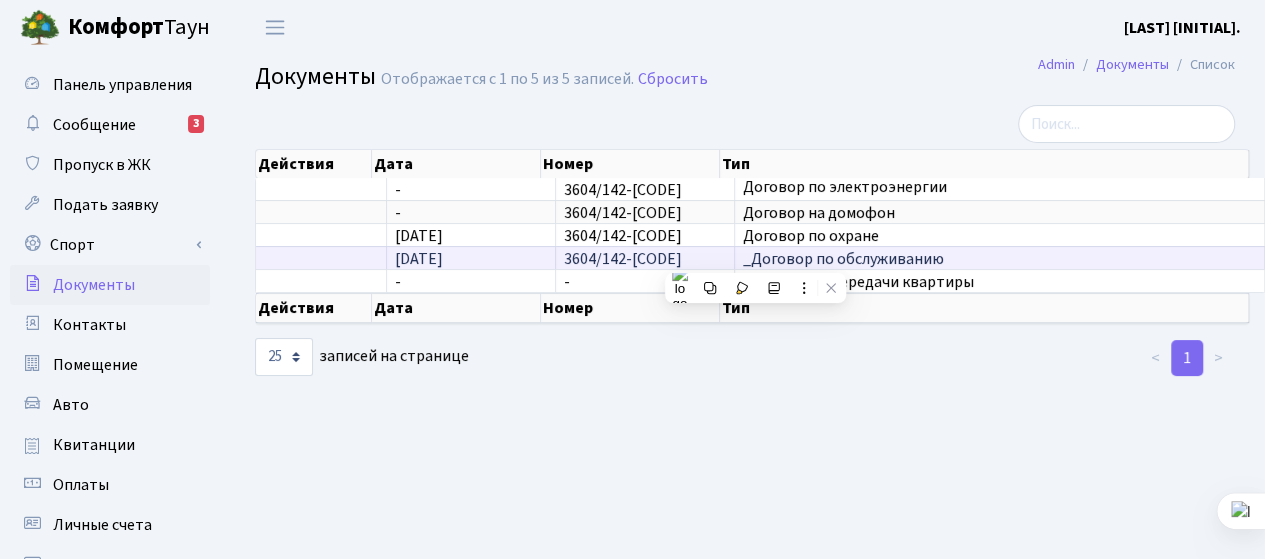 click on "_Договор по обслуживанию" at bounding box center (843, 259) 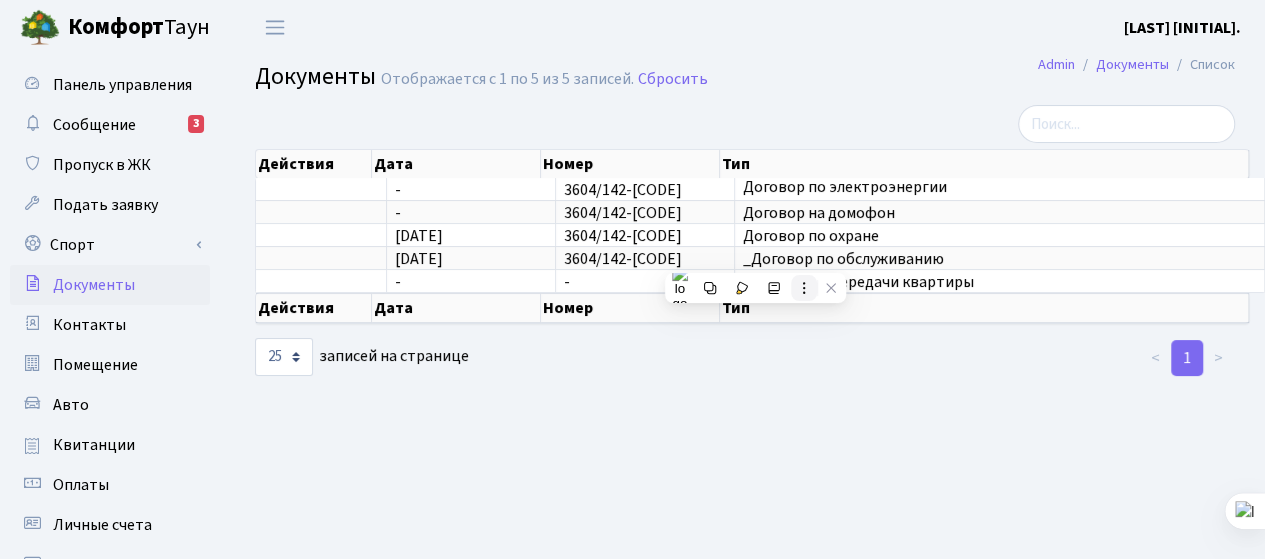 click 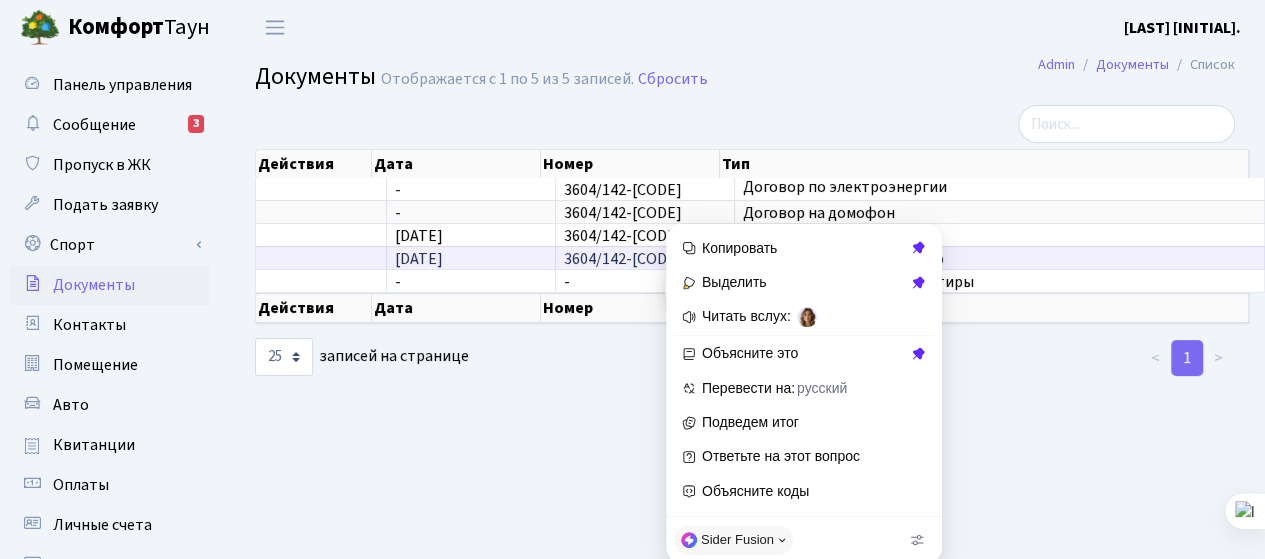 click on "03.11.2015" at bounding box center (419, 259) 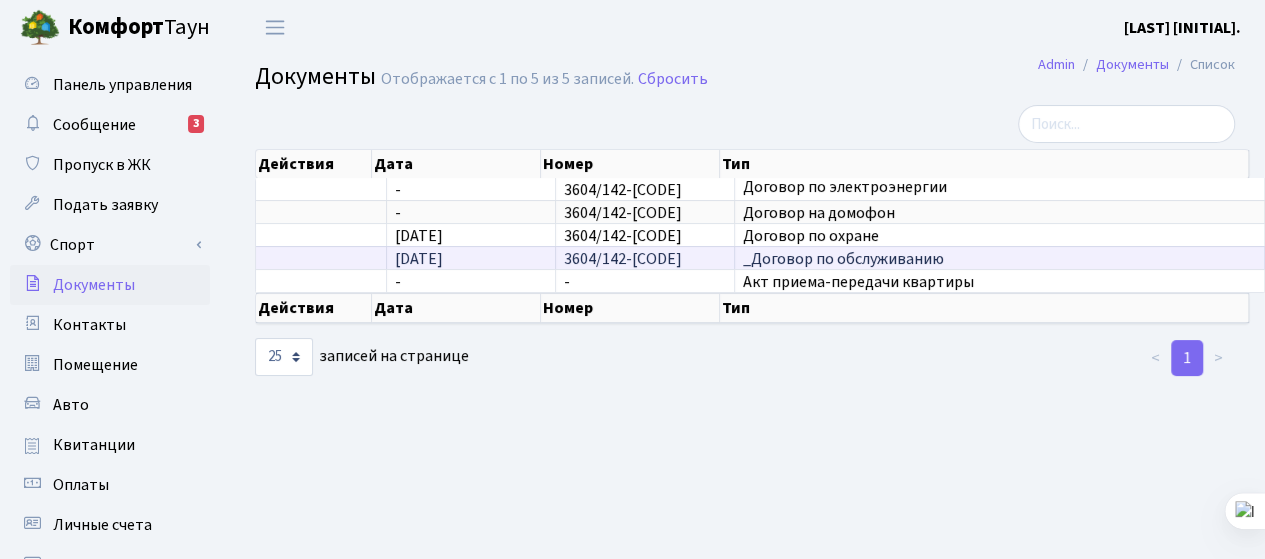 click on "03.11.2015" at bounding box center [419, 259] 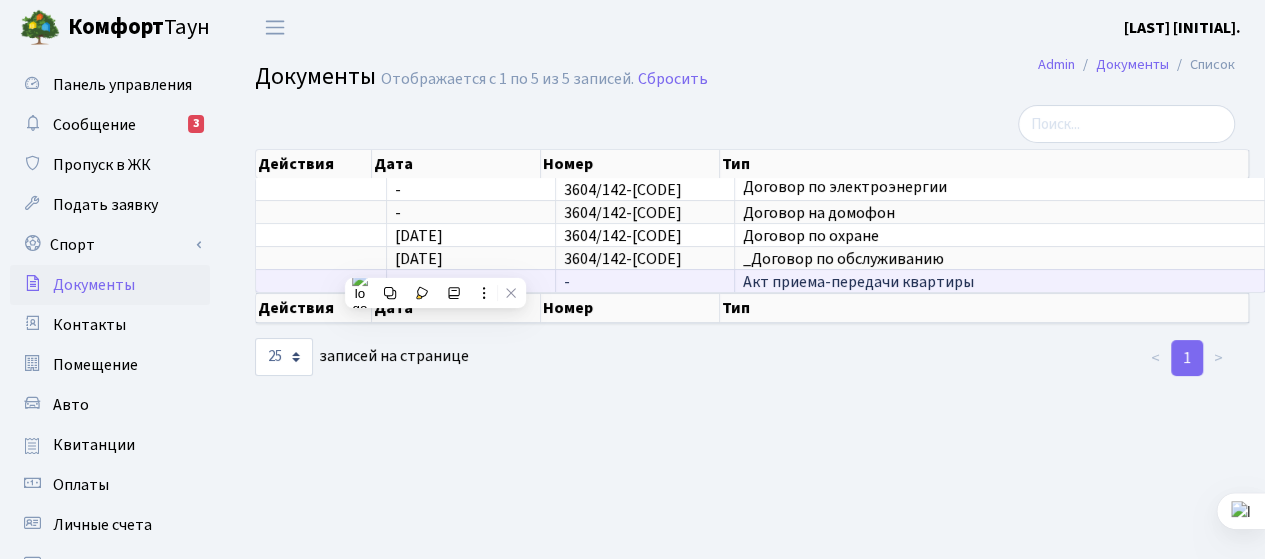 click on "Акт приема-передачи квартиры" at bounding box center (858, 282) 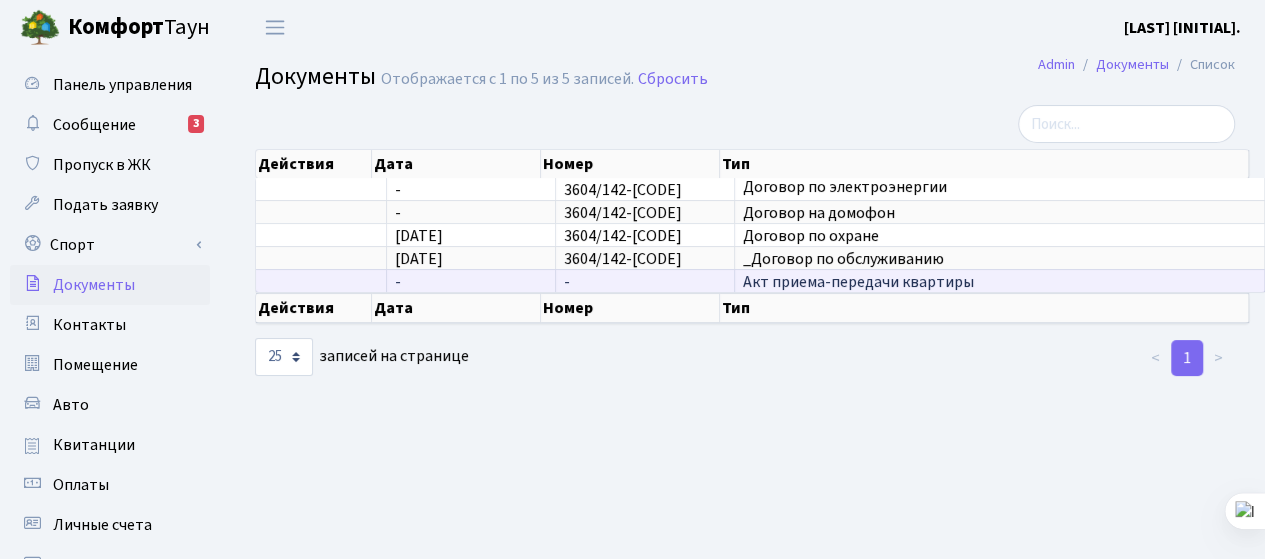 click on "Акт приема-передачи квартиры" at bounding box center (858, 282) 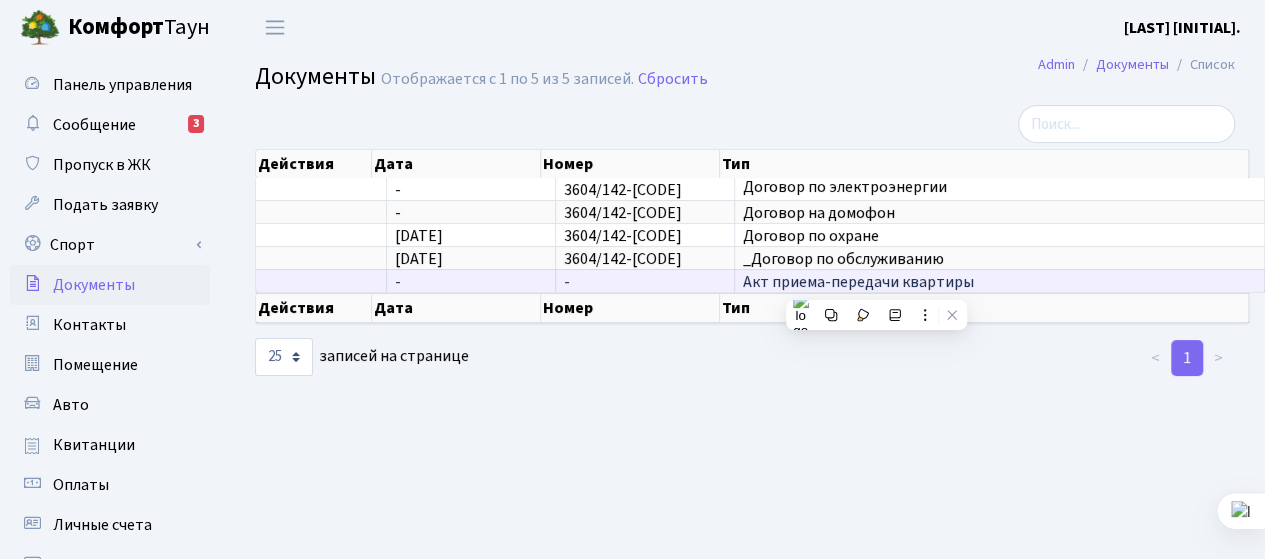 click on "Акт приема-передачи квартиры" at bounding box center [858, 282] 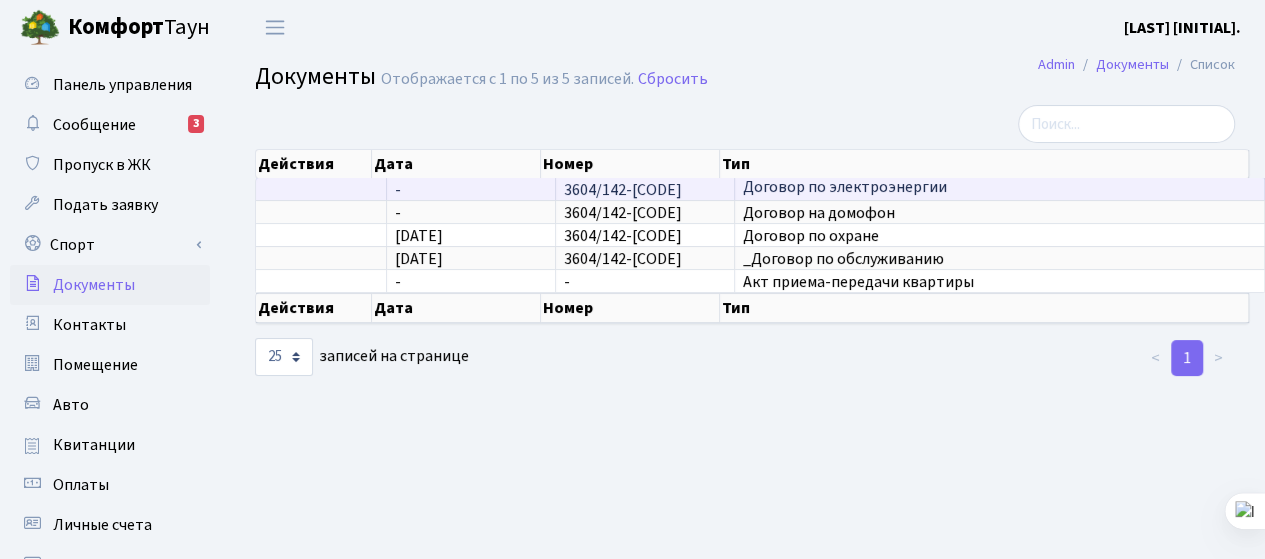 click on "Договор по электроэнергии" at bounding box center [845, 187] 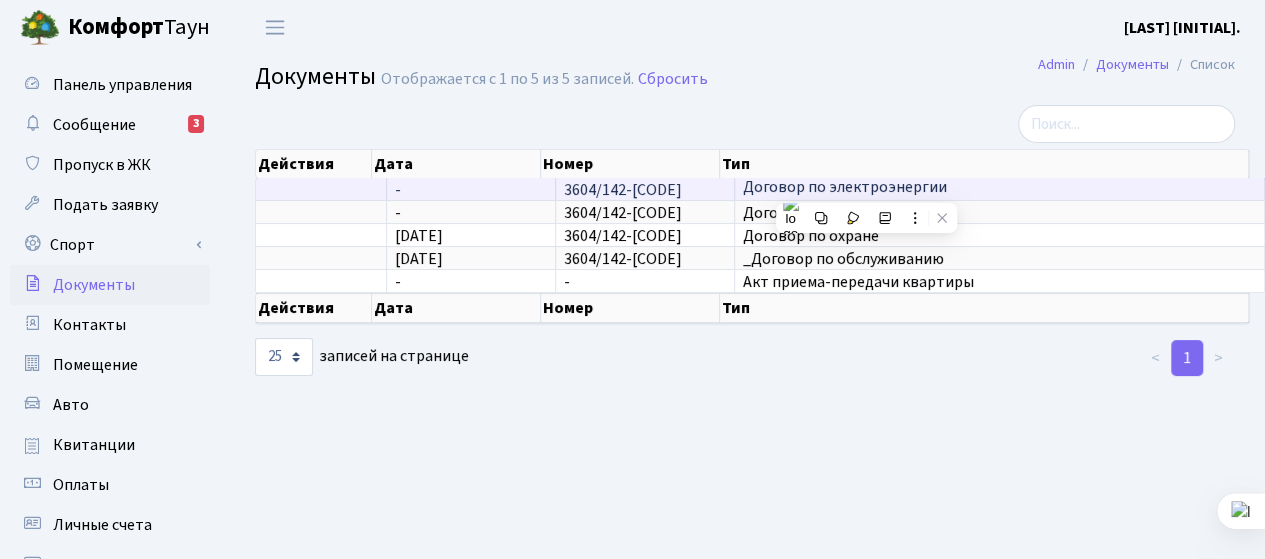click on "Договор по электроэнергии" at bounding box center (845, 187) 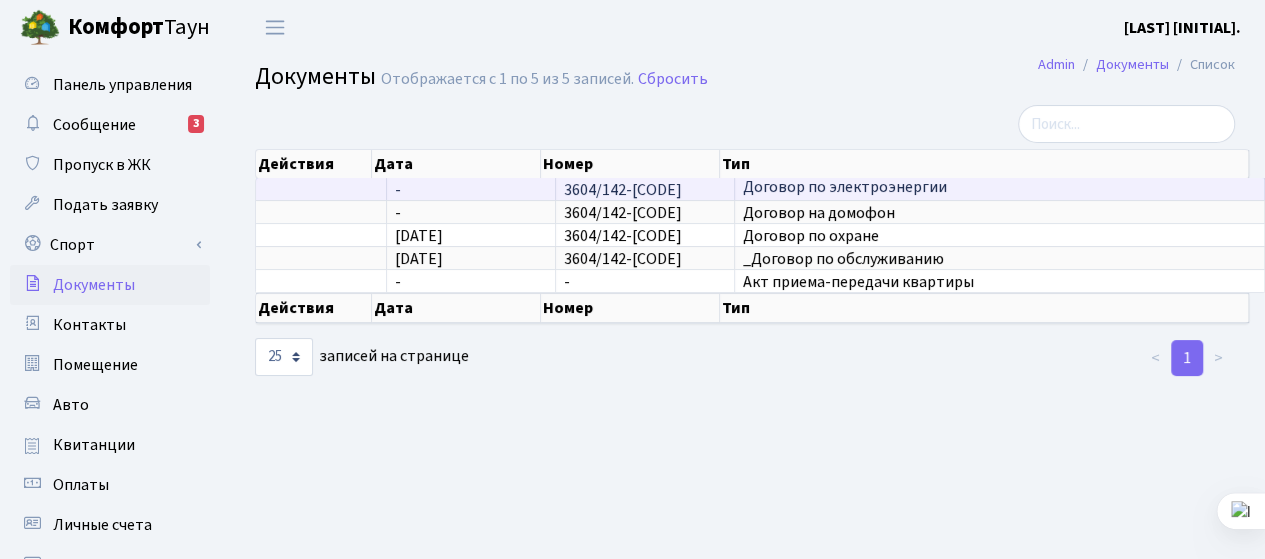 click on "Договор по электроэнергии" at bounding box center [845, 187] 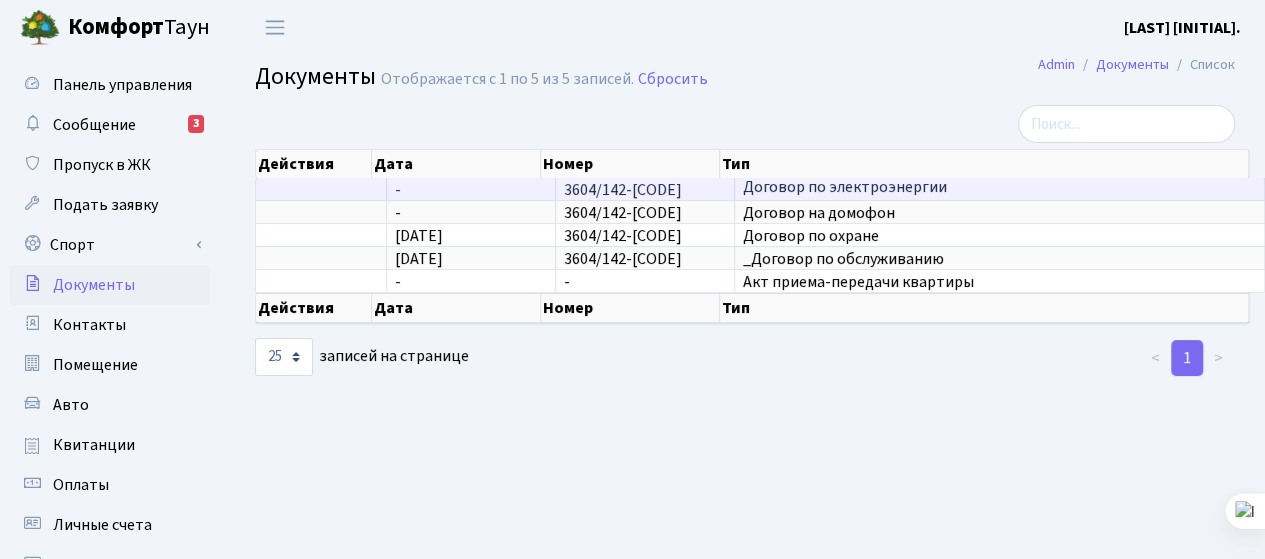 click on "Договор по электроэнергии" at bounding box center [845, 187] 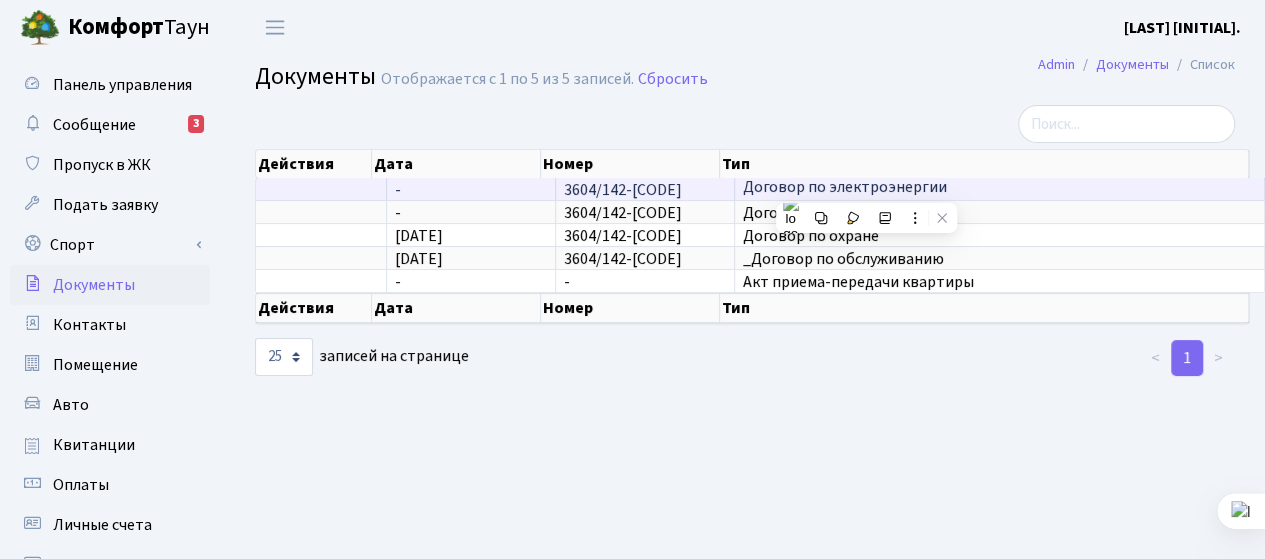 click on "Договор по электроэнергии" at bounding box center (845, 187) 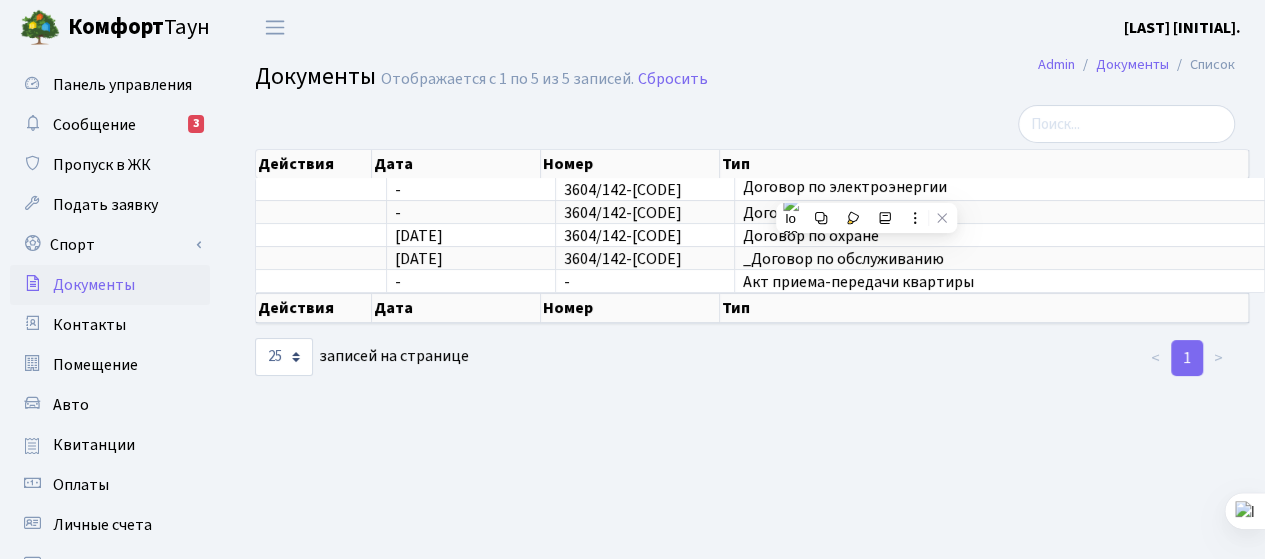 click on "Кругляк С.М." at bounding box center (1182, 28) 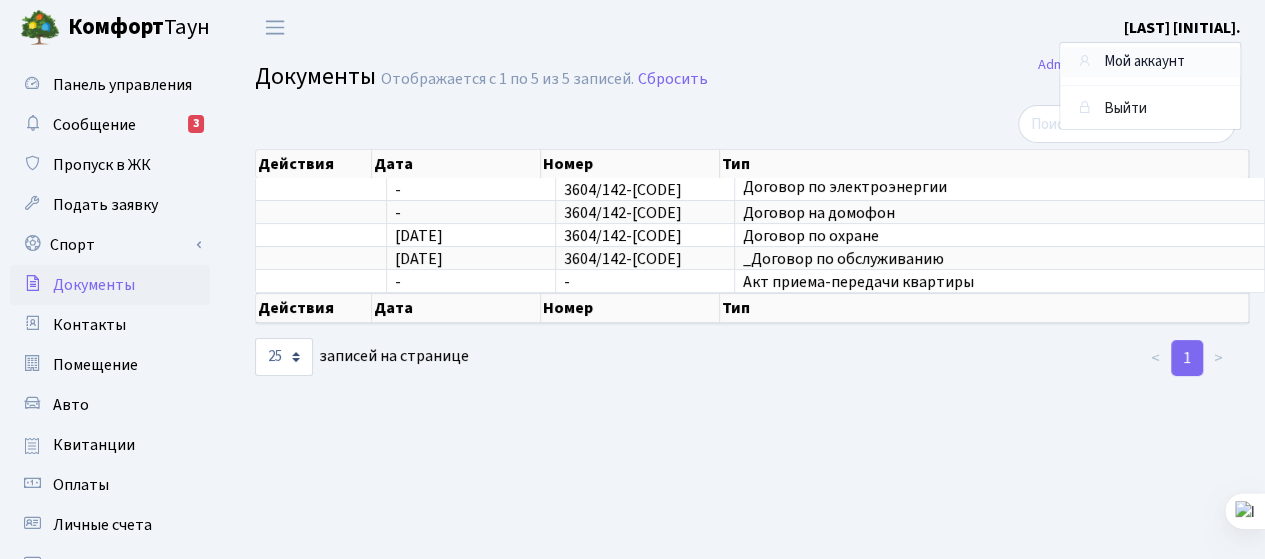 click on "Мой аккаунт" at bounding box center (1144, 61) 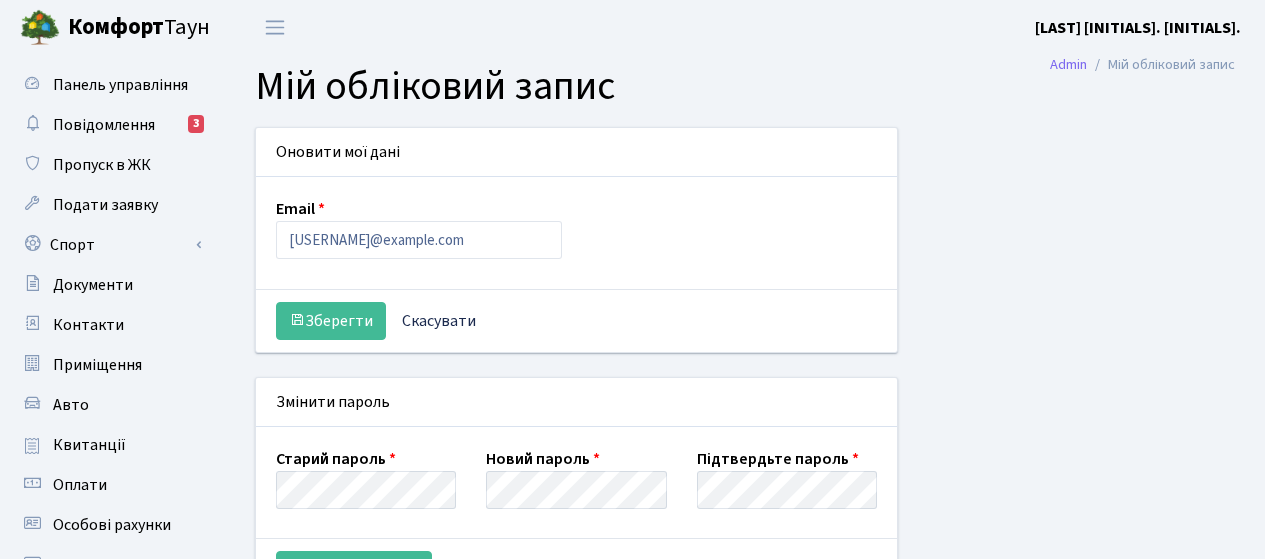 select 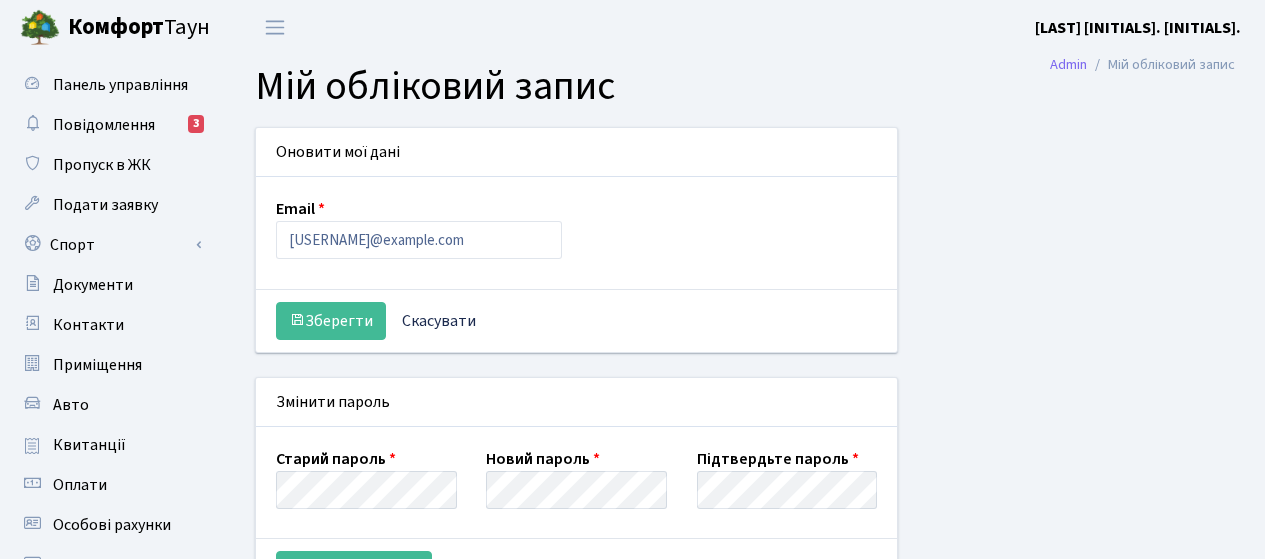 scroll, scrollTop: 0, scrollLeft: 0, axis: both 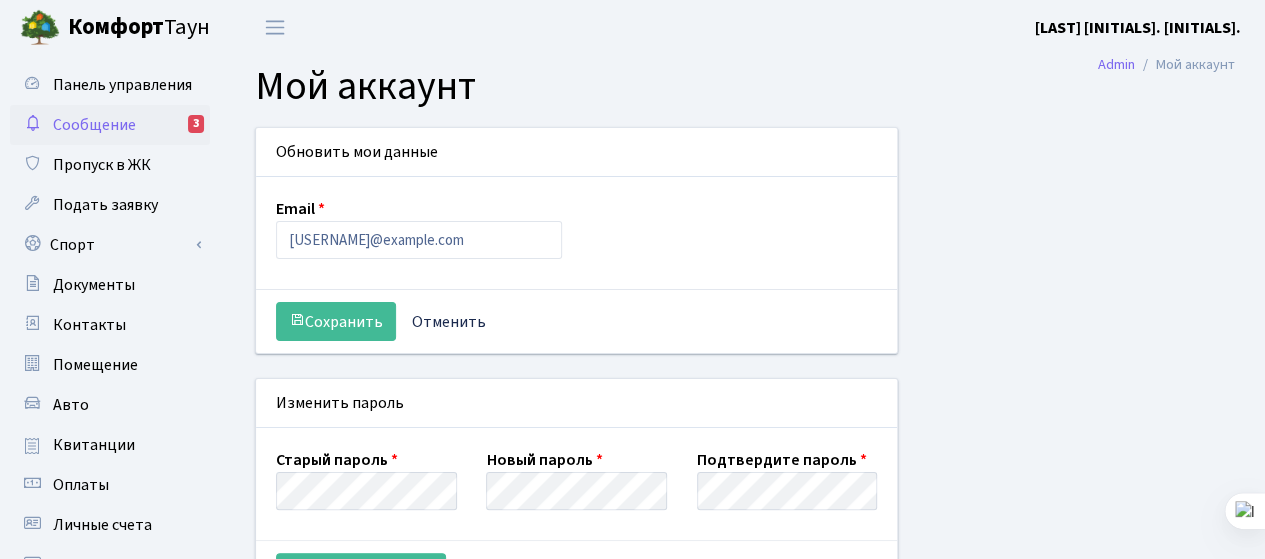 click on "Сообщение" at bounding box center [94, 125] 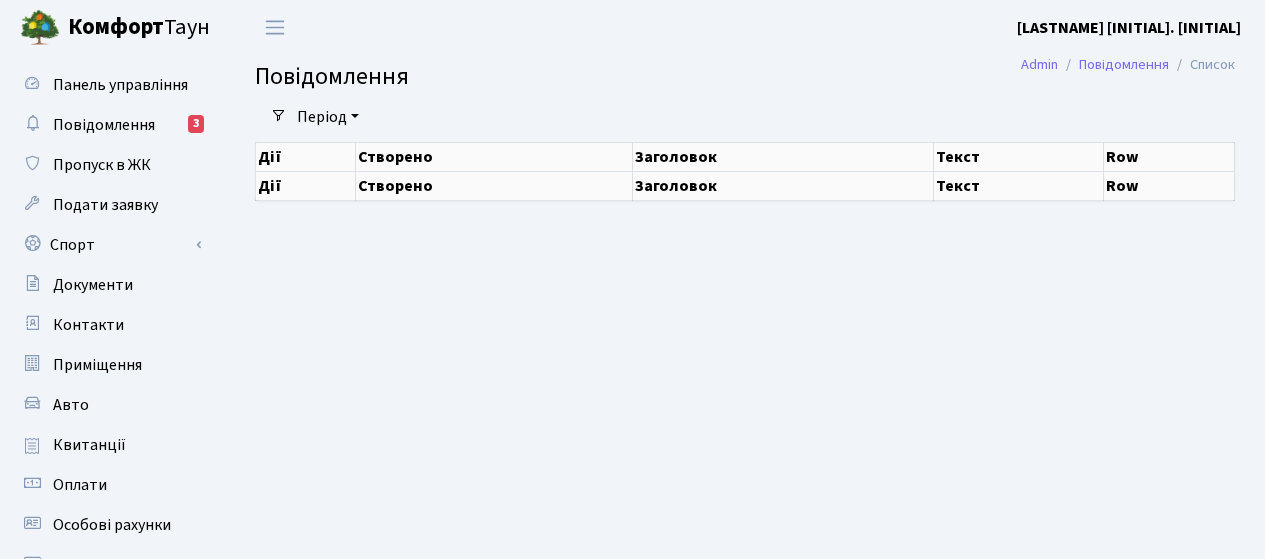 scroll, scrollTop: 0, scrollLeft: 0, axis: both 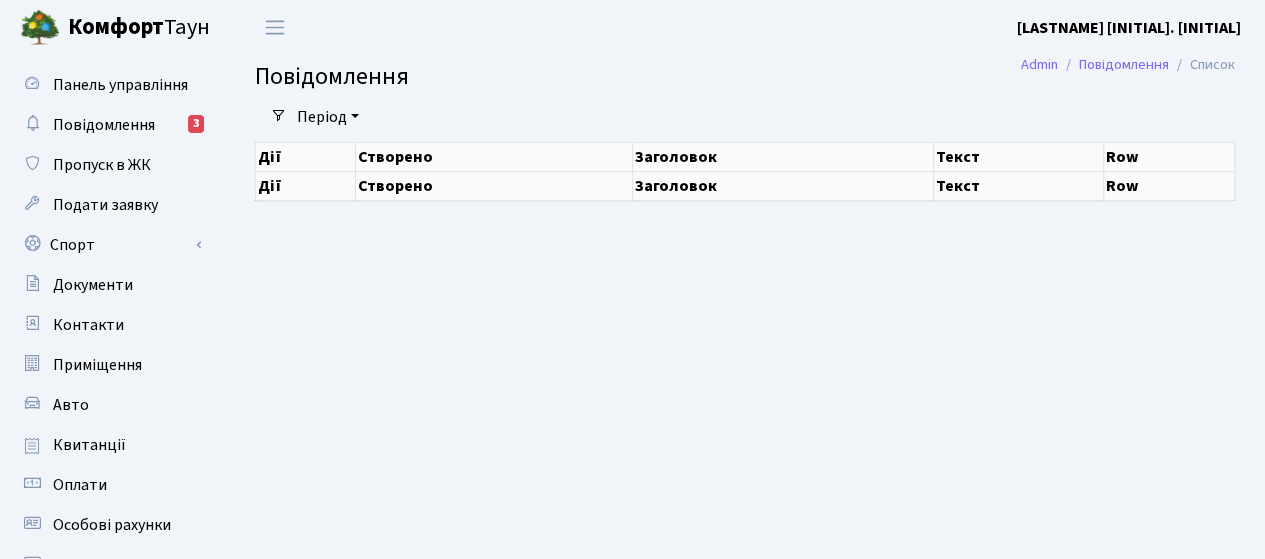 select on "25" 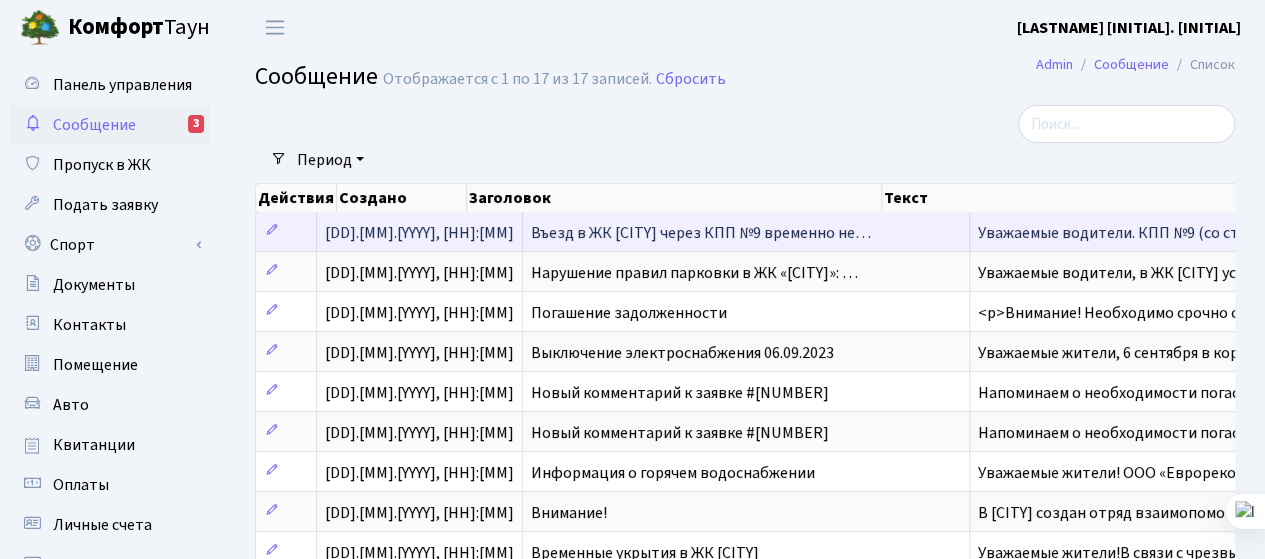 drag, startPoint x: 776, startPoint y: 275, endPoint x: 740, endPoint y: 223, distance: 63.245552 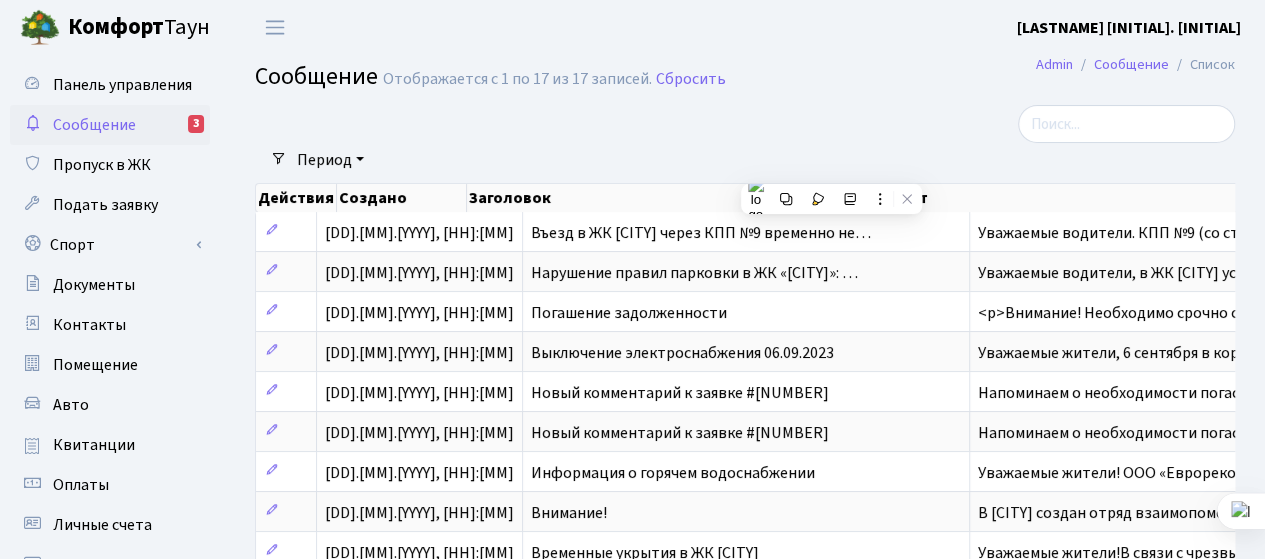 click on "Сообщение
Отображается с 1 по 17 из 17 записей. Сбросить" at bounding box center (745, 80) 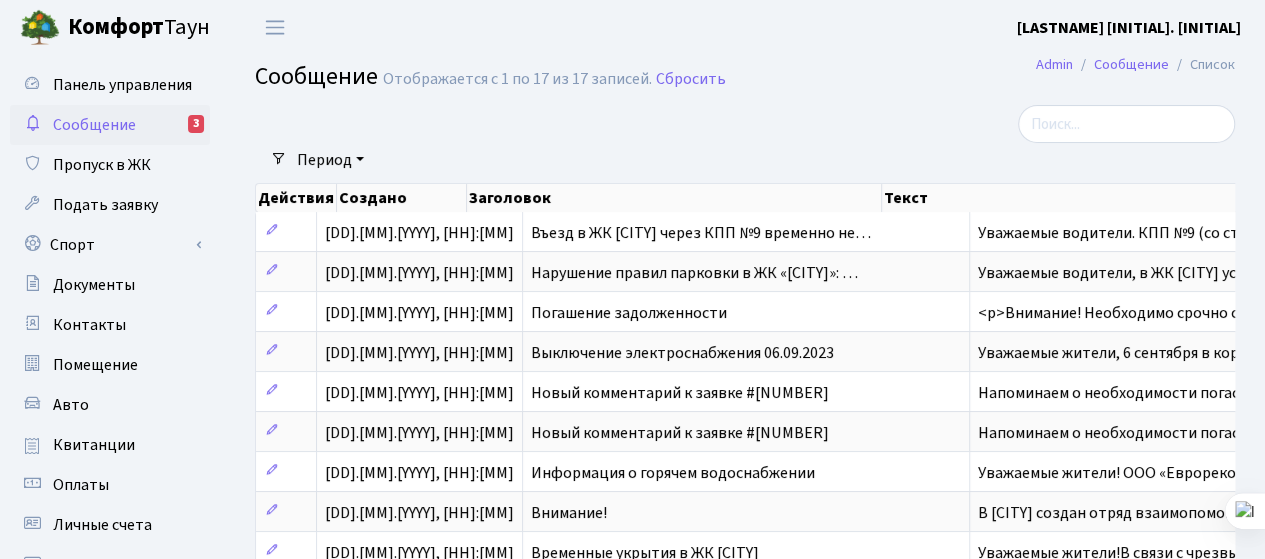 click on "Период" at bounding box center (330, 160) 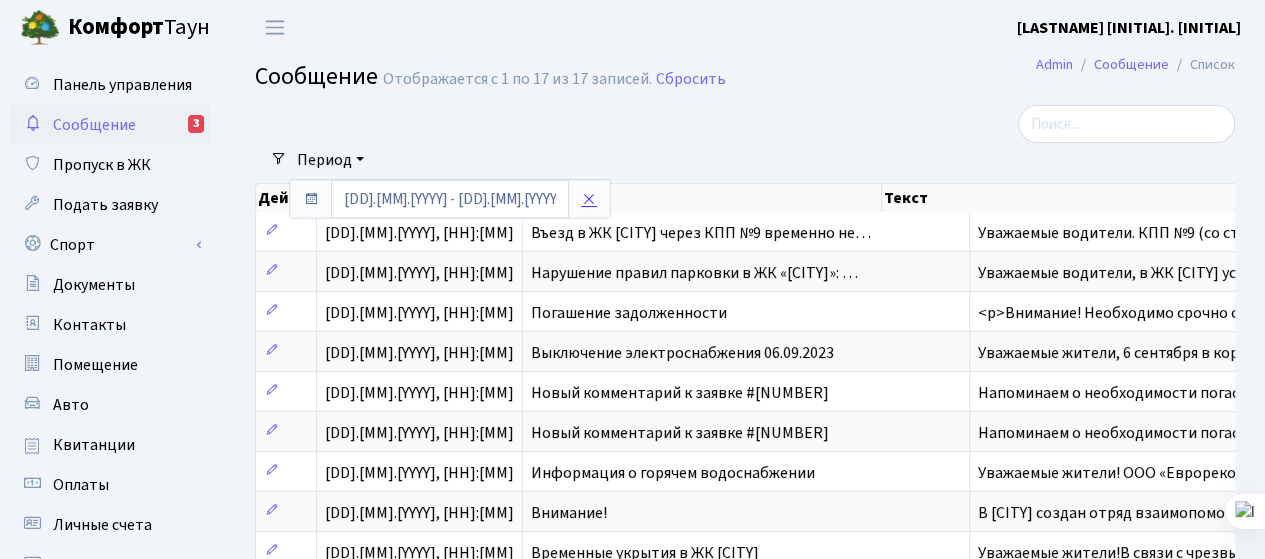 click at bounding box center [589, 199] 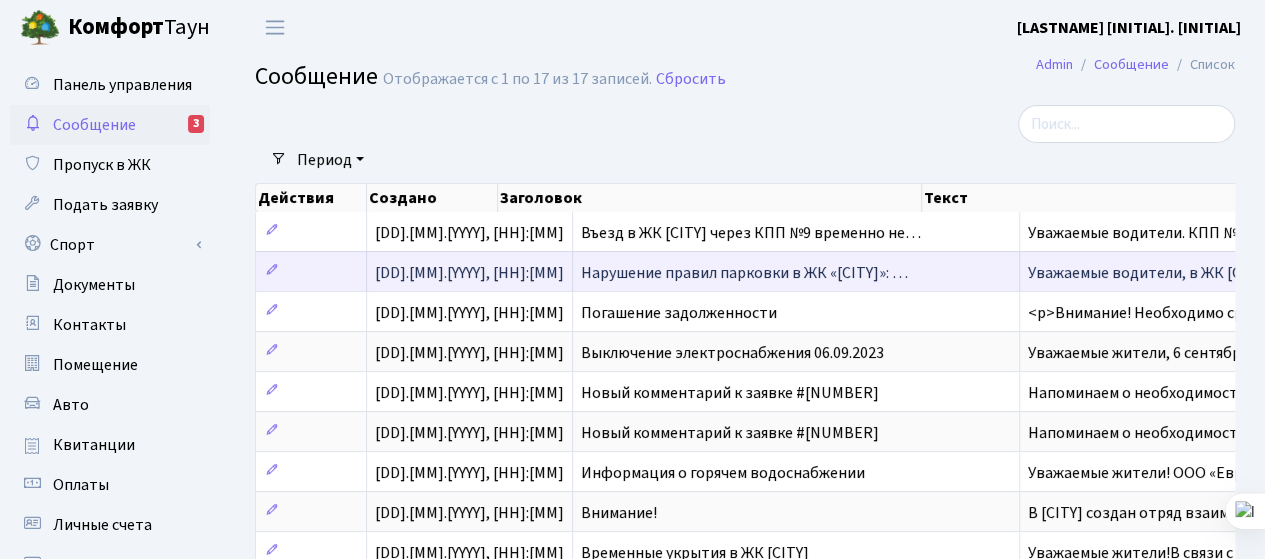 click on "Нарушение правил парковки в ЖК «Комфорт Таун»: …" at bounding box center [744, 273] 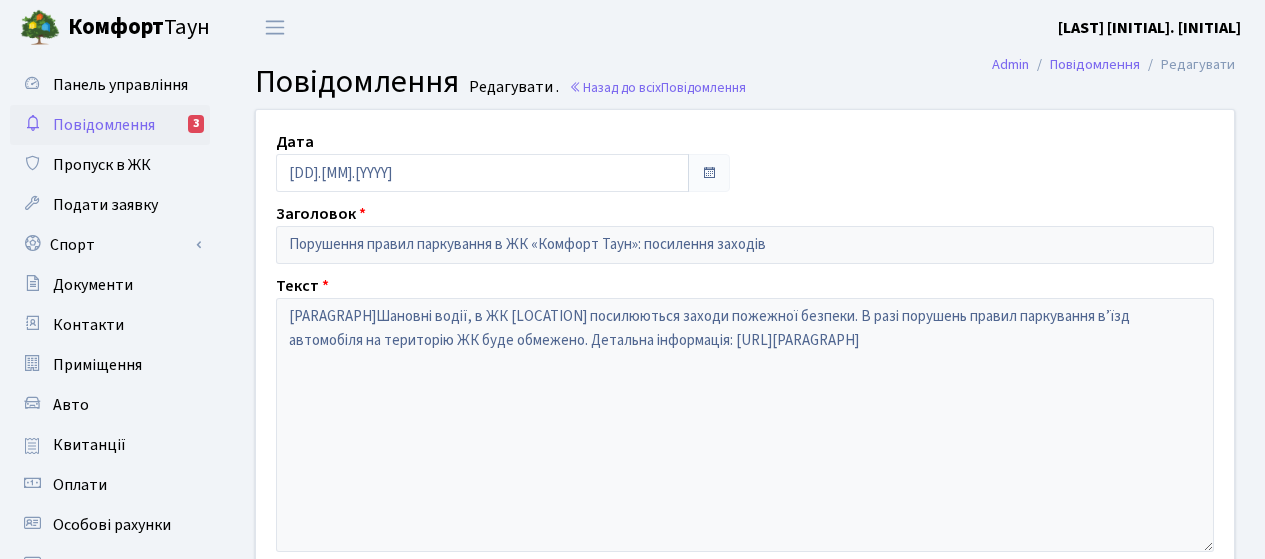 scroll, scrollTop: 0, scrollLeft: 0, axis: both 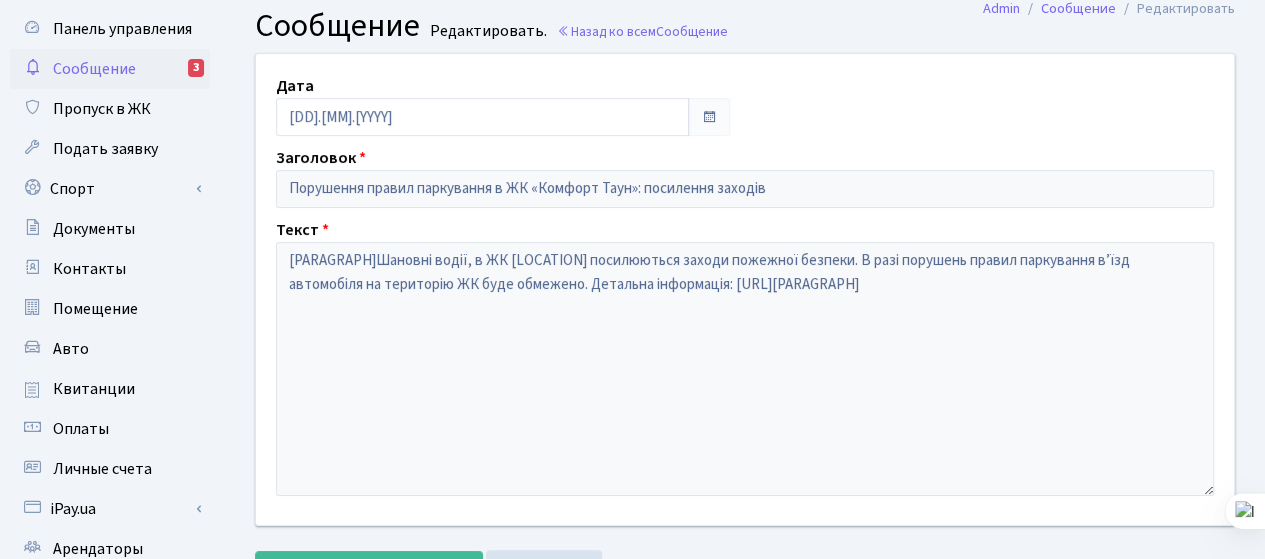 click on "Сообщение" at bounding box center (94, 69) 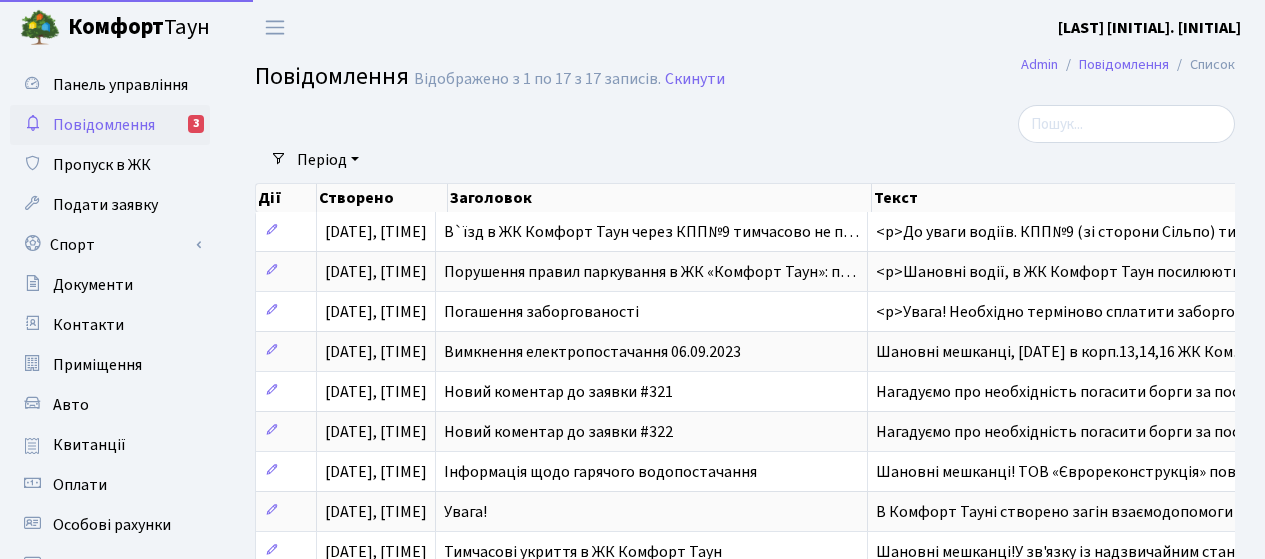 select on "25" 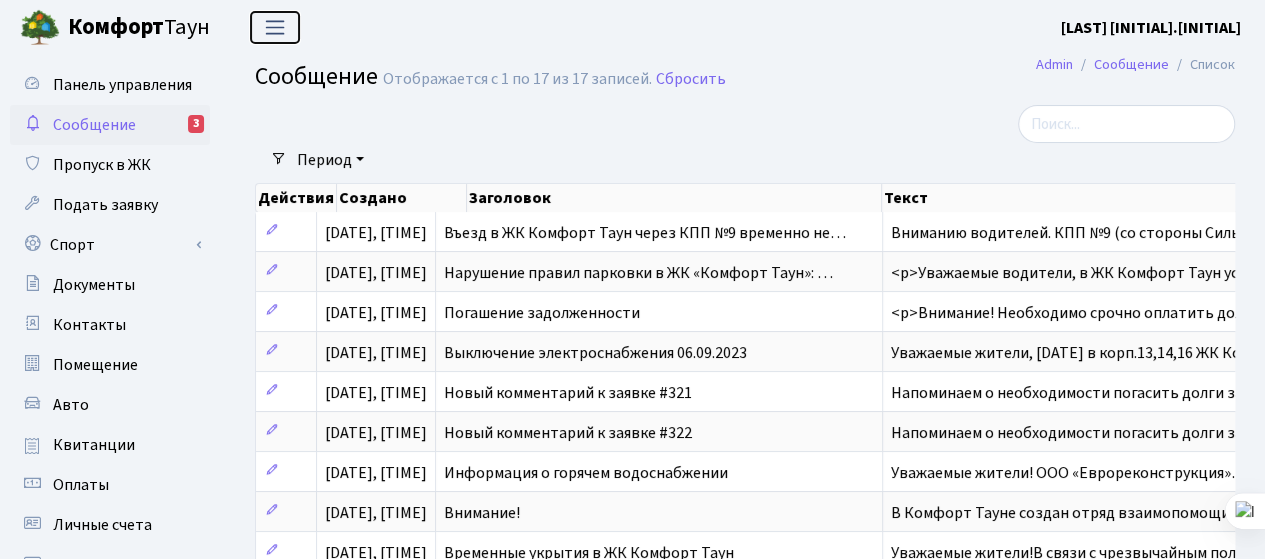 click at bounding box center (275, 27) 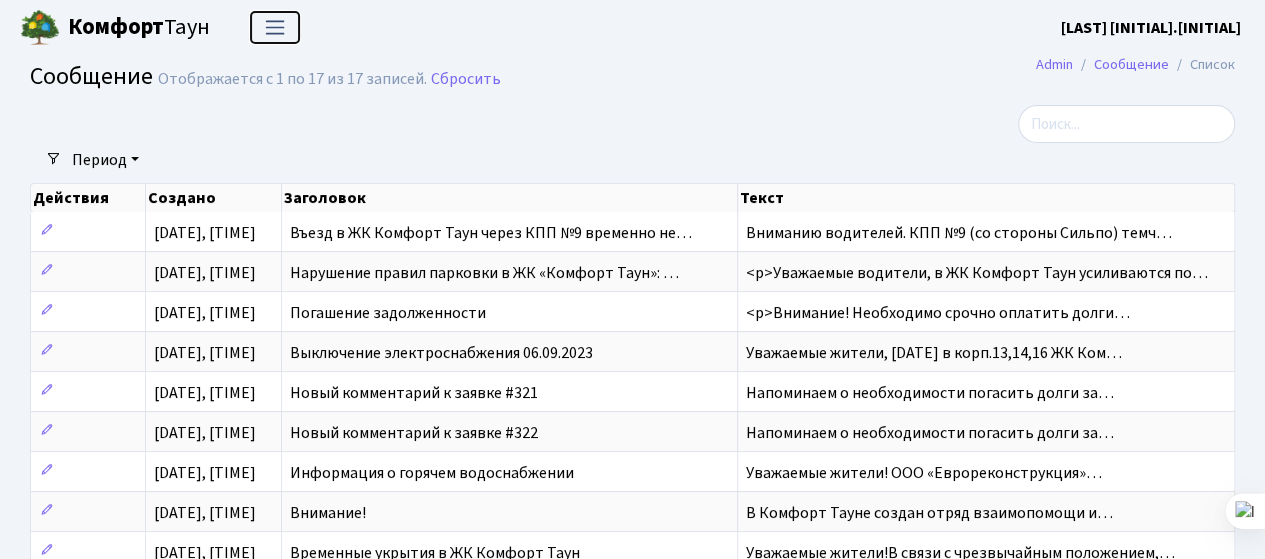 click at bounding box center [275, 27] 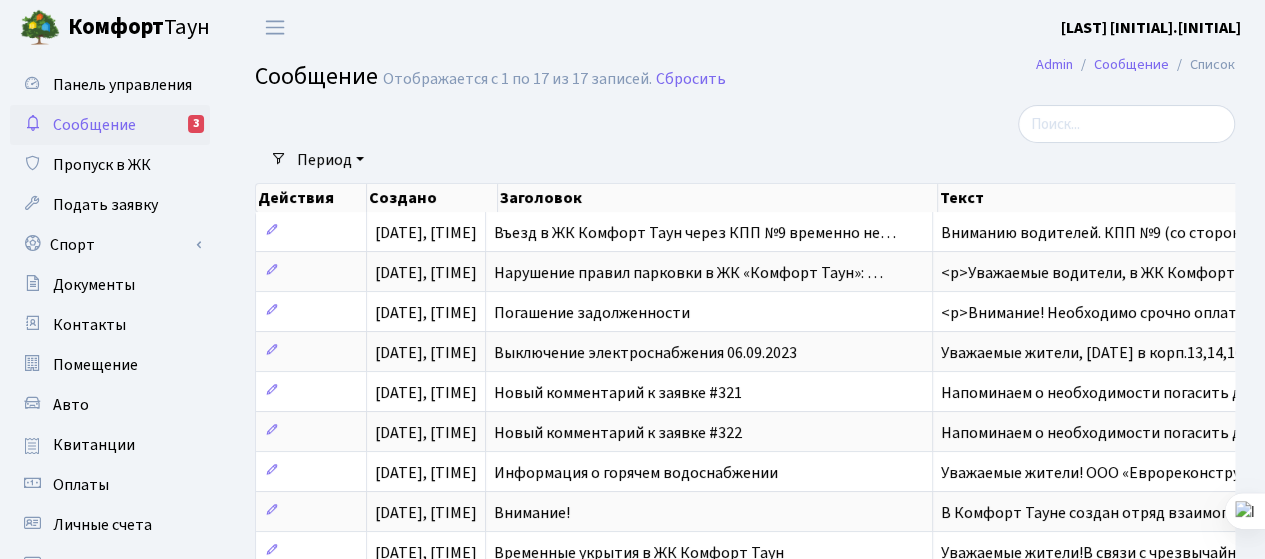 click on "[LAST] [INITIAL].[INITIAL]" at bounding box center (1151, 28) 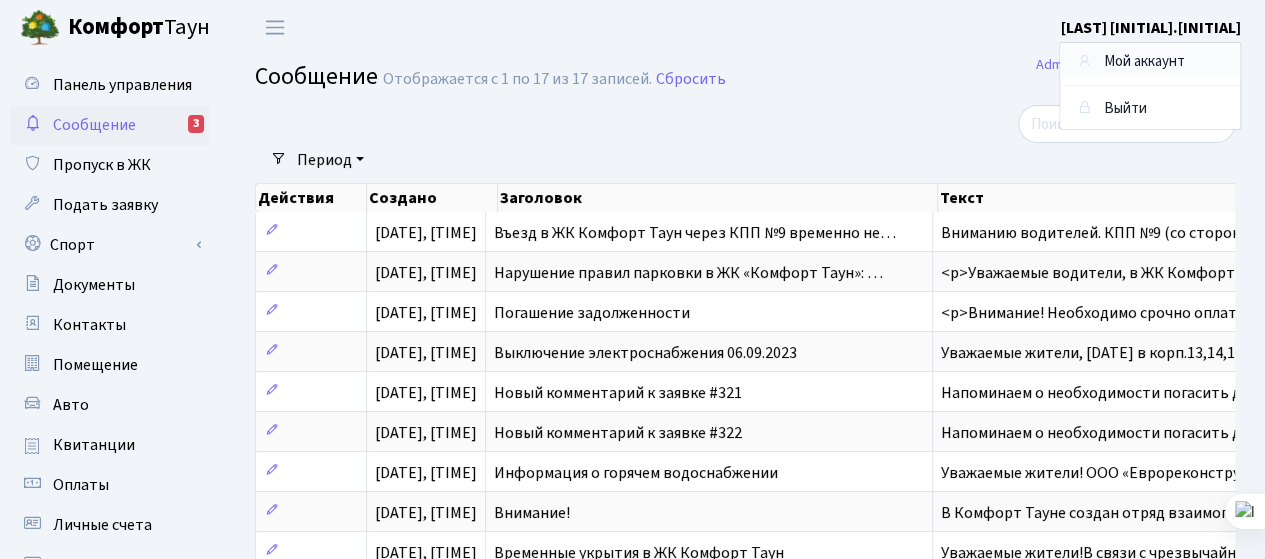 click on "Мой аккаунт" at bounding box center (1144, 61) 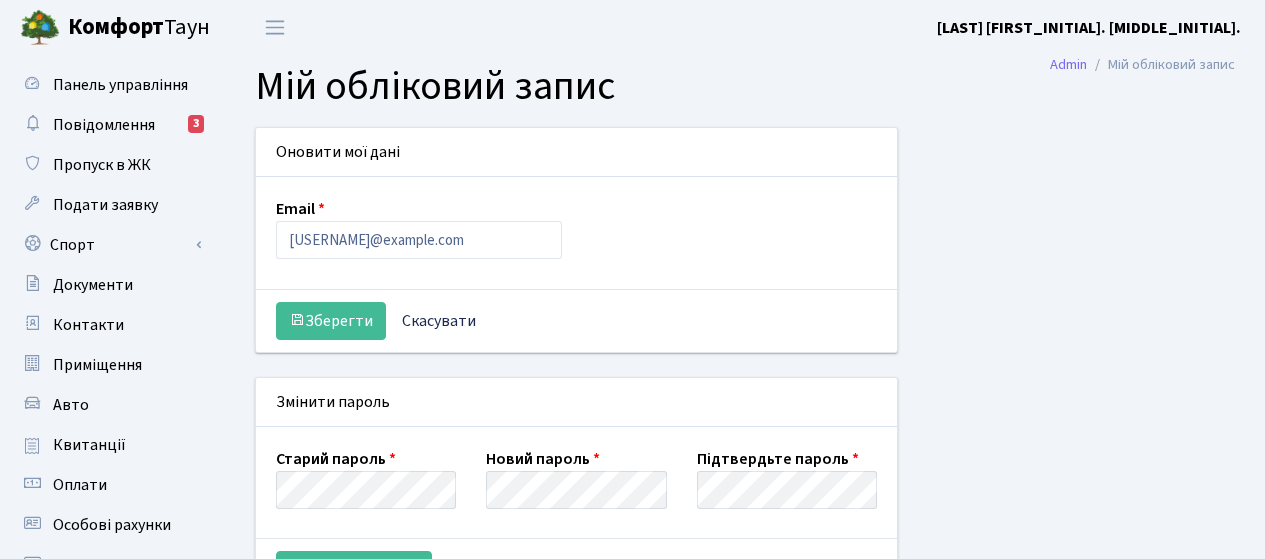 select 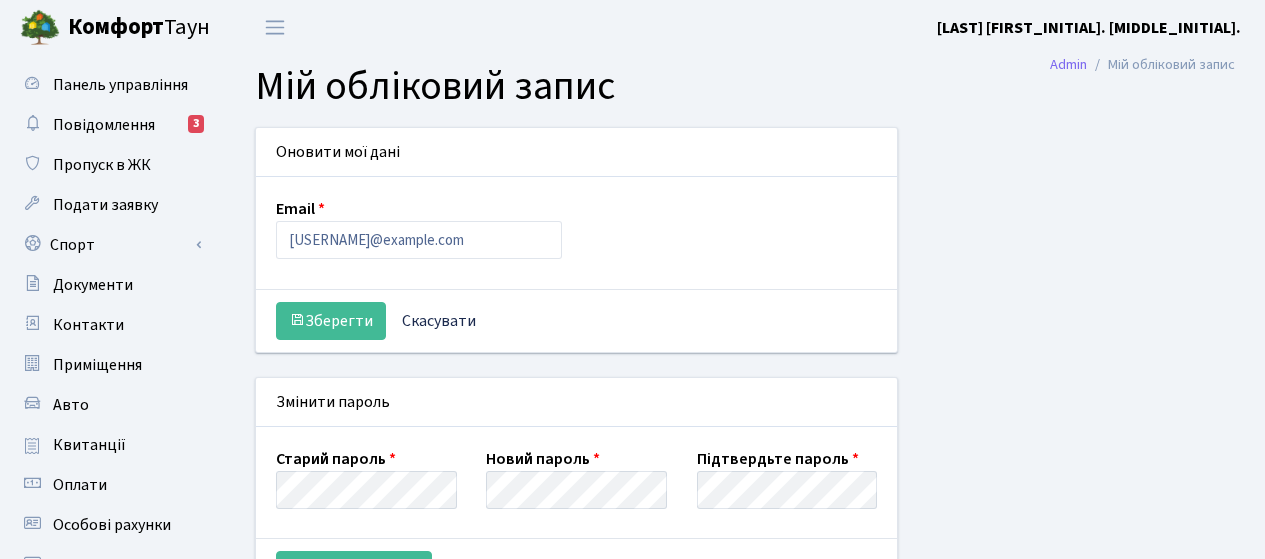 scroll, scrollTop: 0, scrollLeft: 0, axis: both 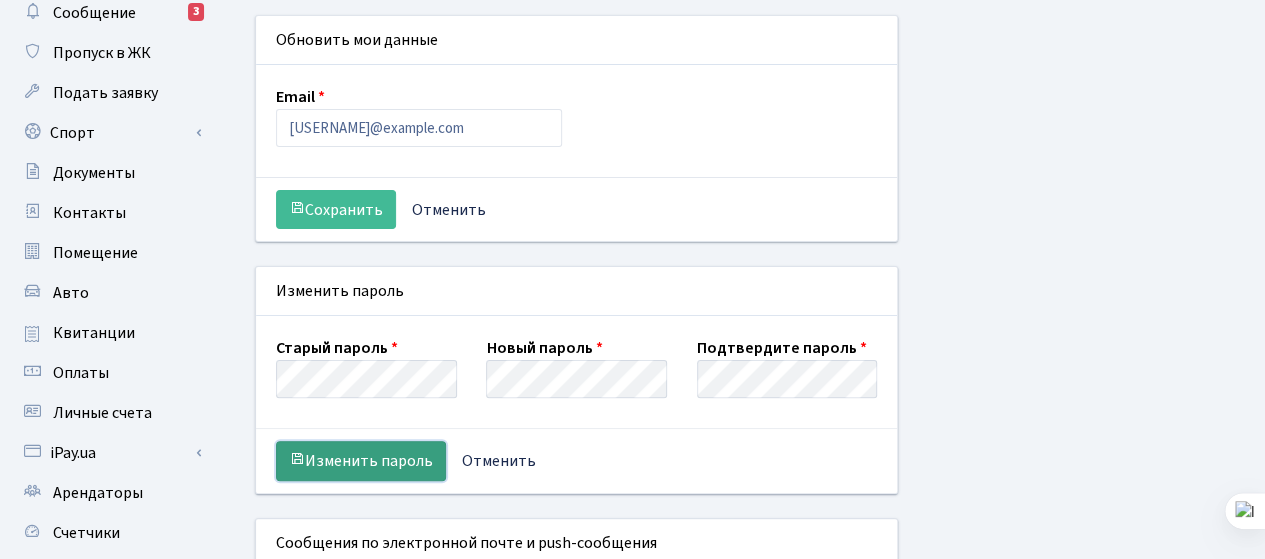 click on "Изменить пароль" at bounding box center (369, 462) 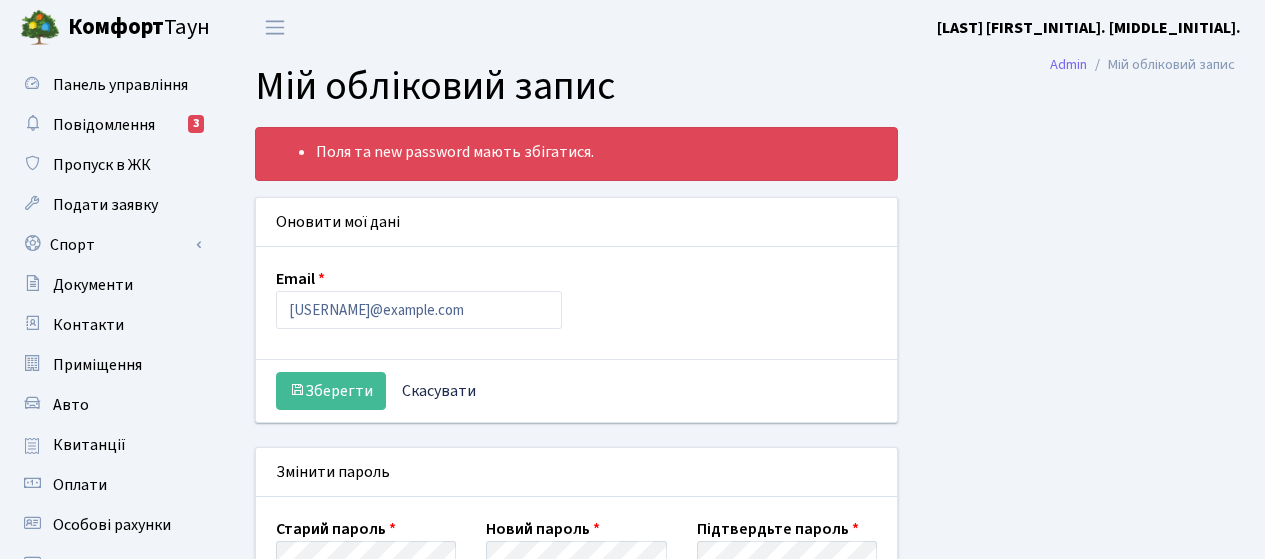 select 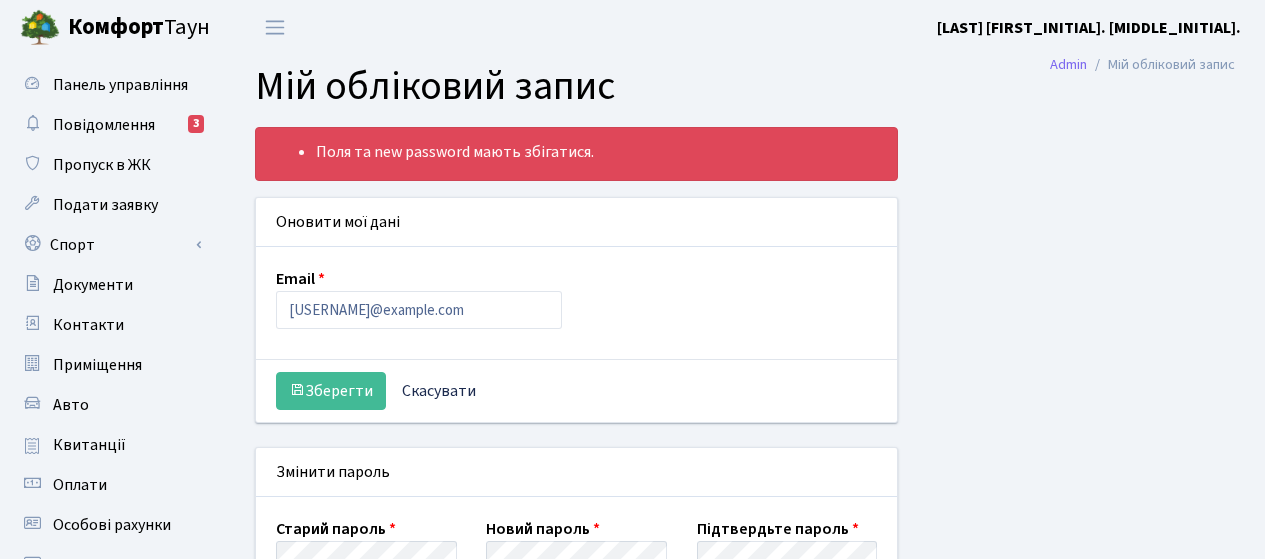 scroll, scrollTop: 0, scrollLeft: 0, axis: both 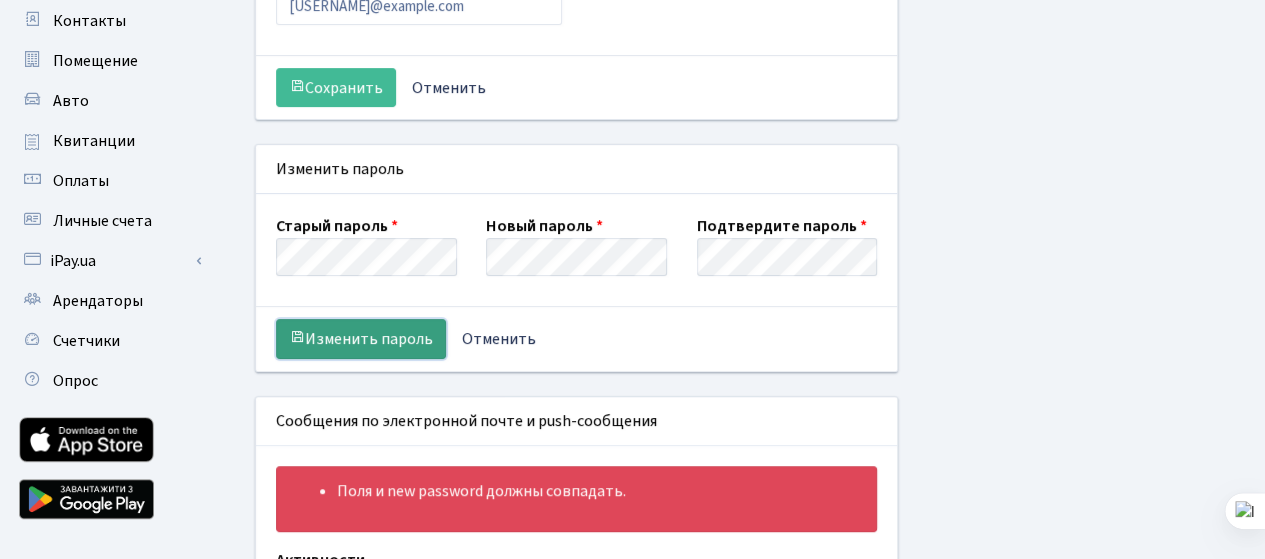 click on "Изменить пароль" at bounding box center [369, 340] 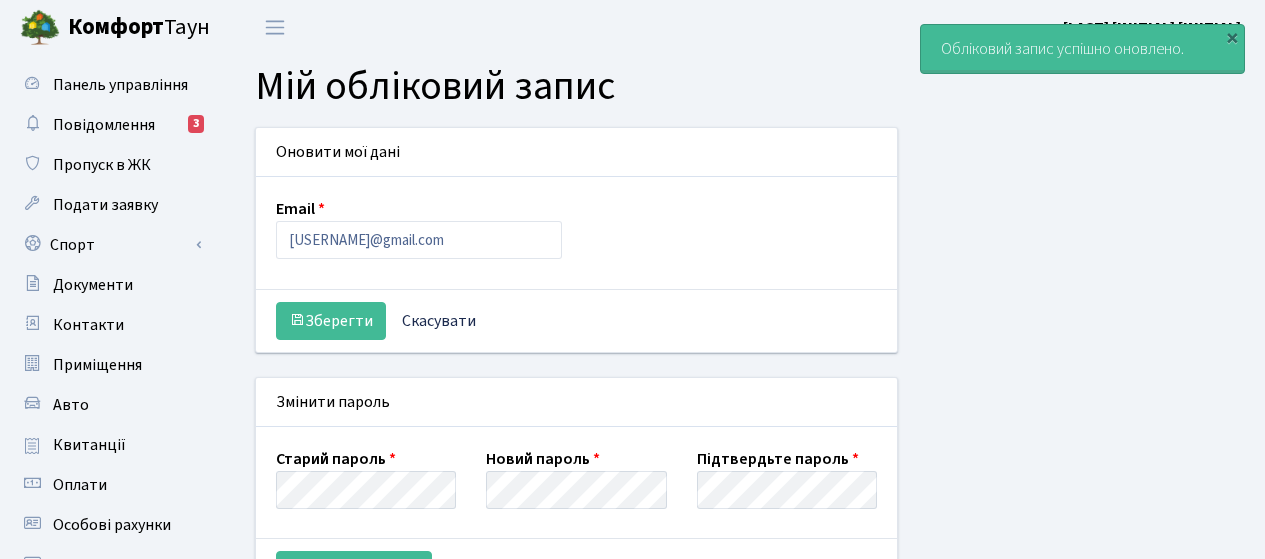 select 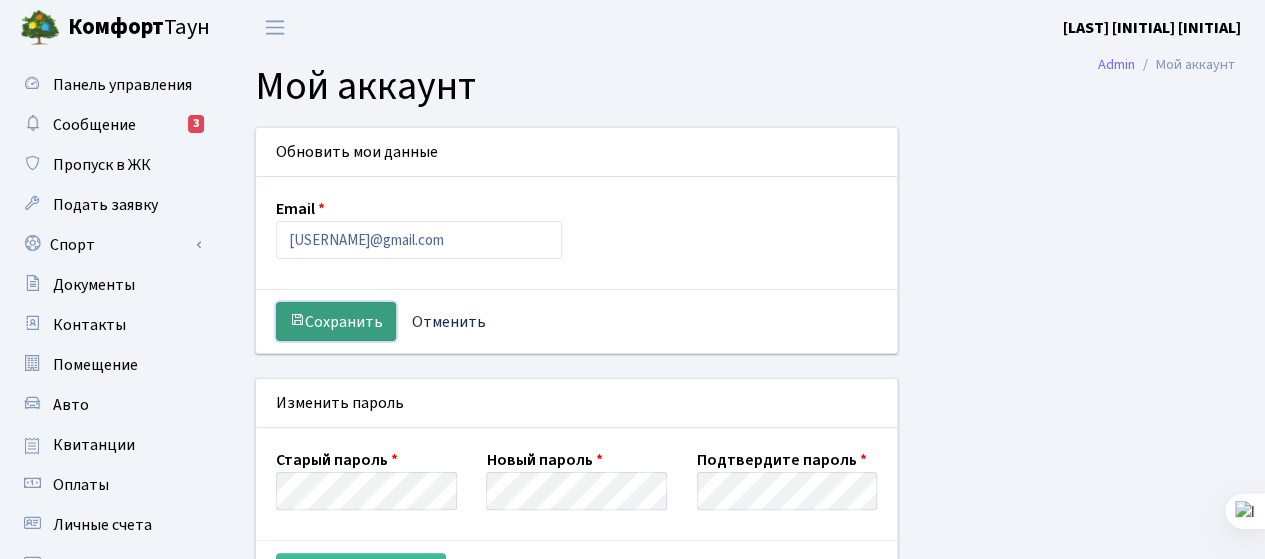 click on "Сохранить" at bounding box center (344, 322) 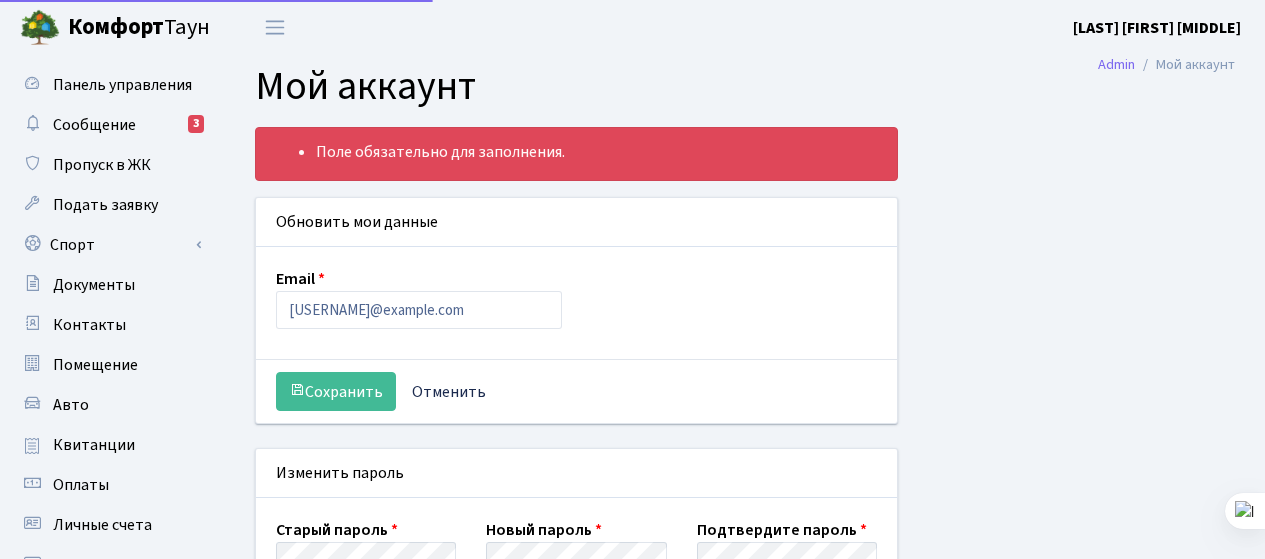 select 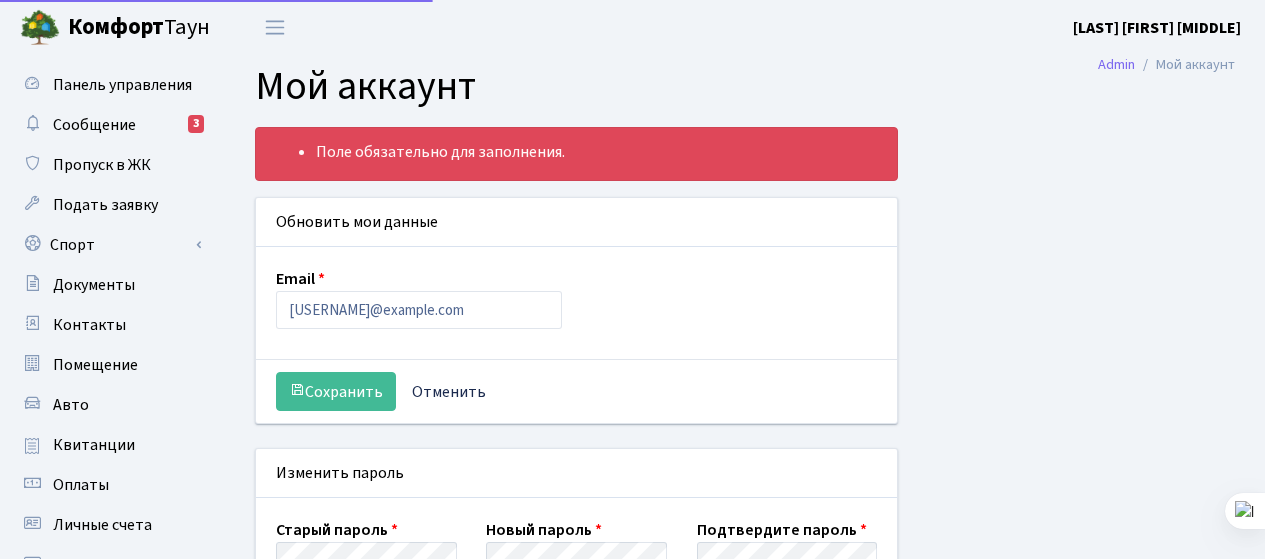 scroll, scrollTop: 0, scrollLeft: 0, axis: both 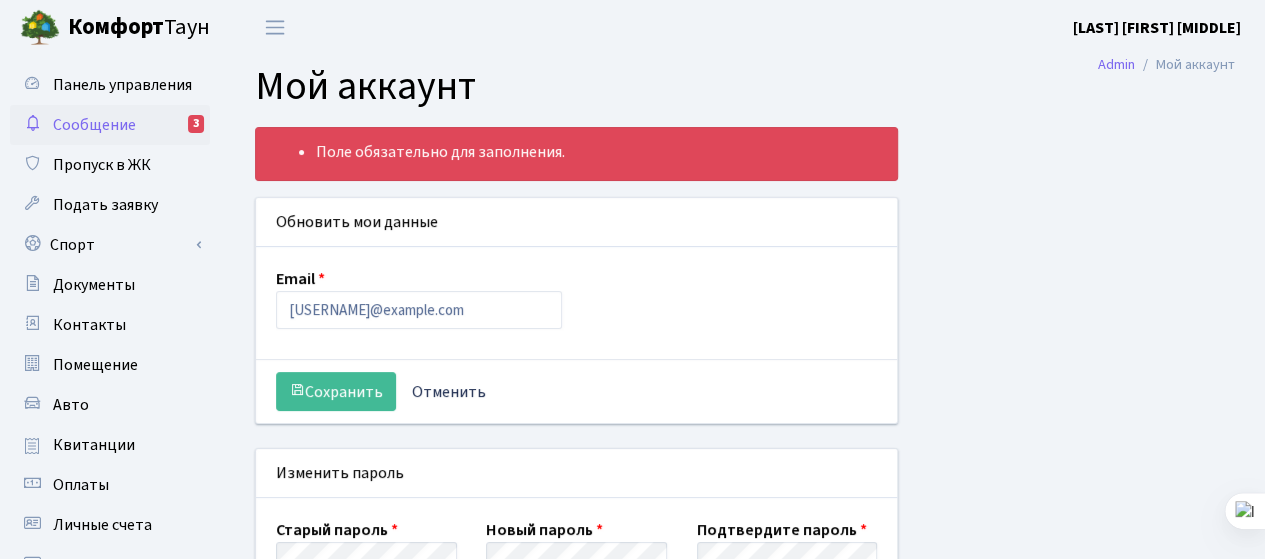 click on "Сообщение 3" at bounding box center [110, 125] 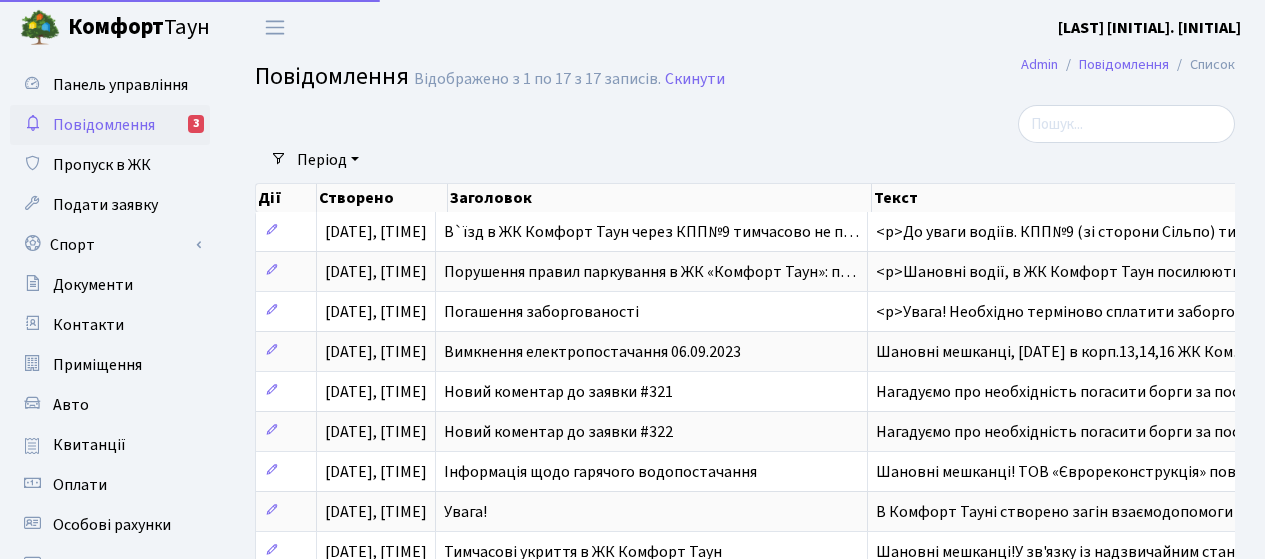 select on "25" 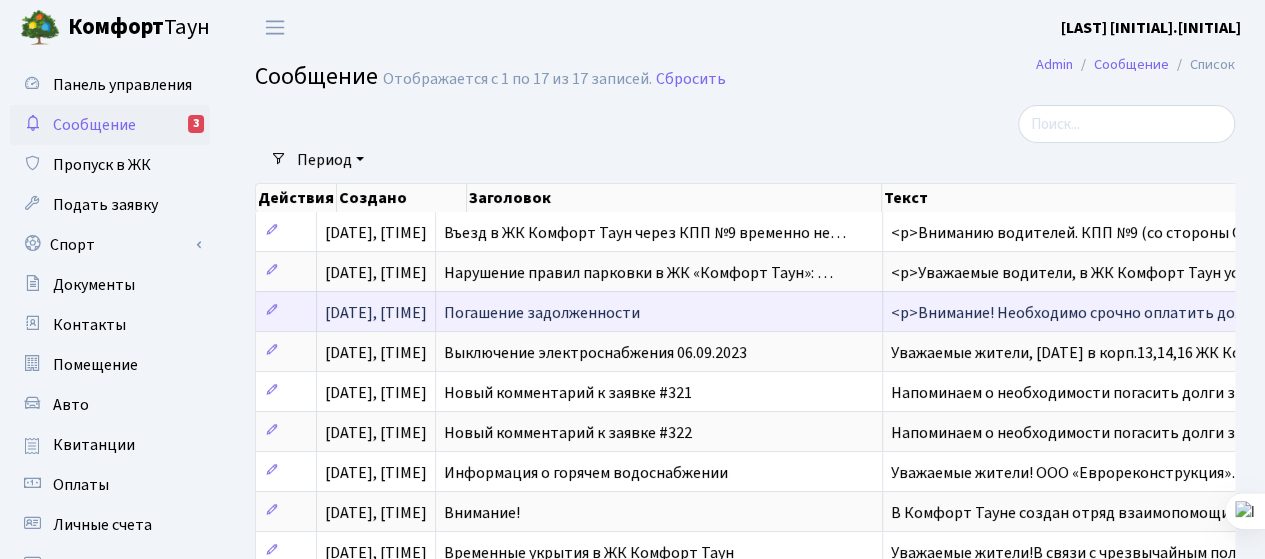 click on "Погашение задолженности" at bounding box center (659, 311) 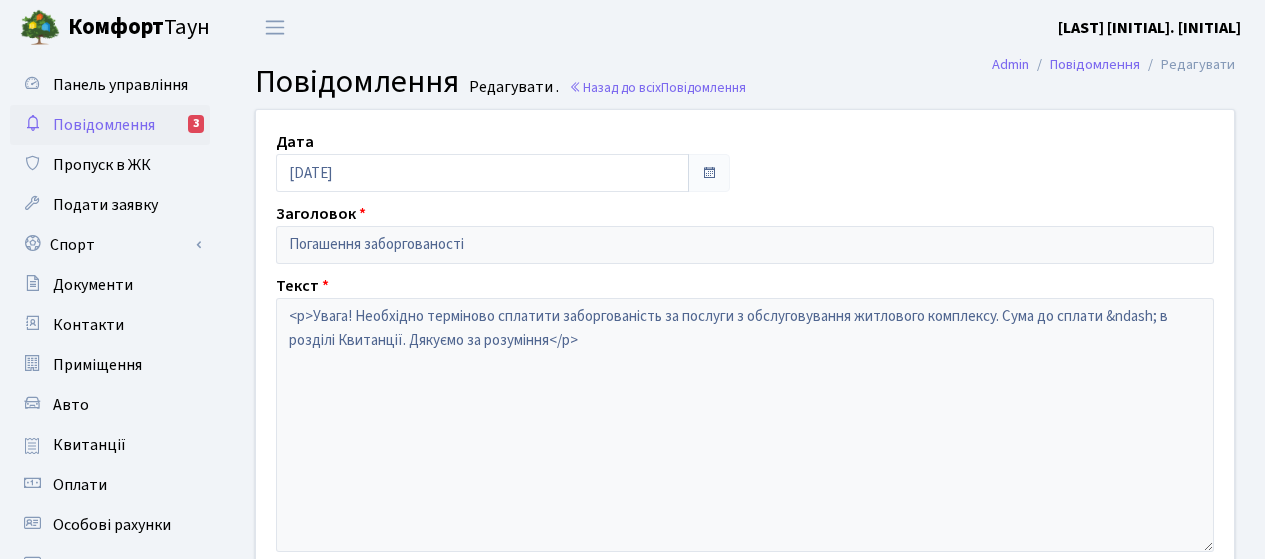 scroll, scrollTop: 0, scrollLeft: 0, axis: both 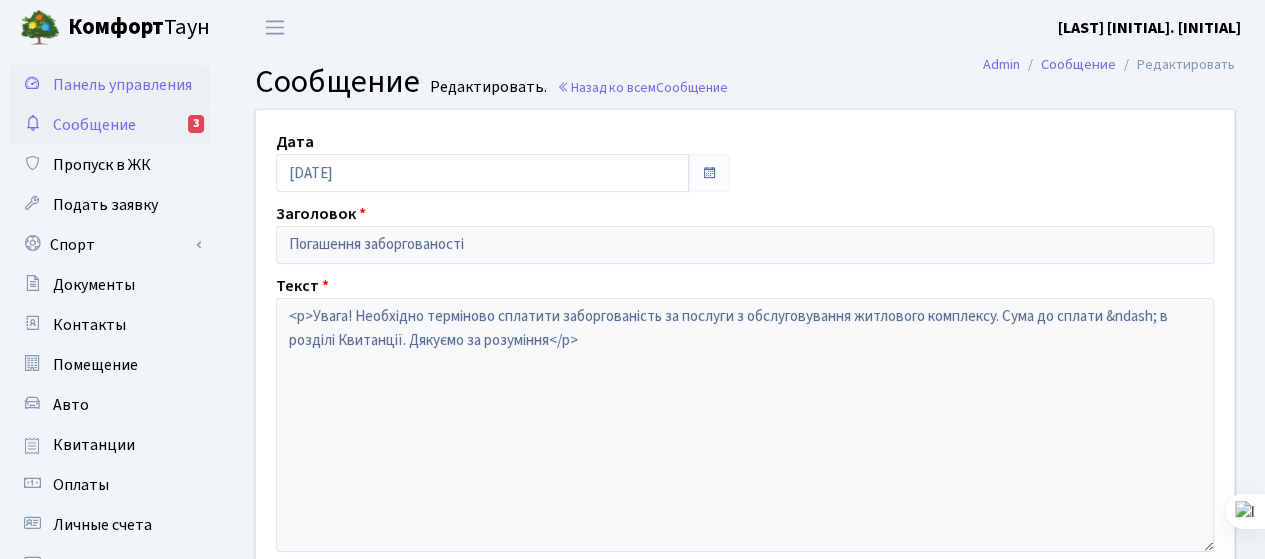 click on "Панель управления" at bounding box center [122, 85] 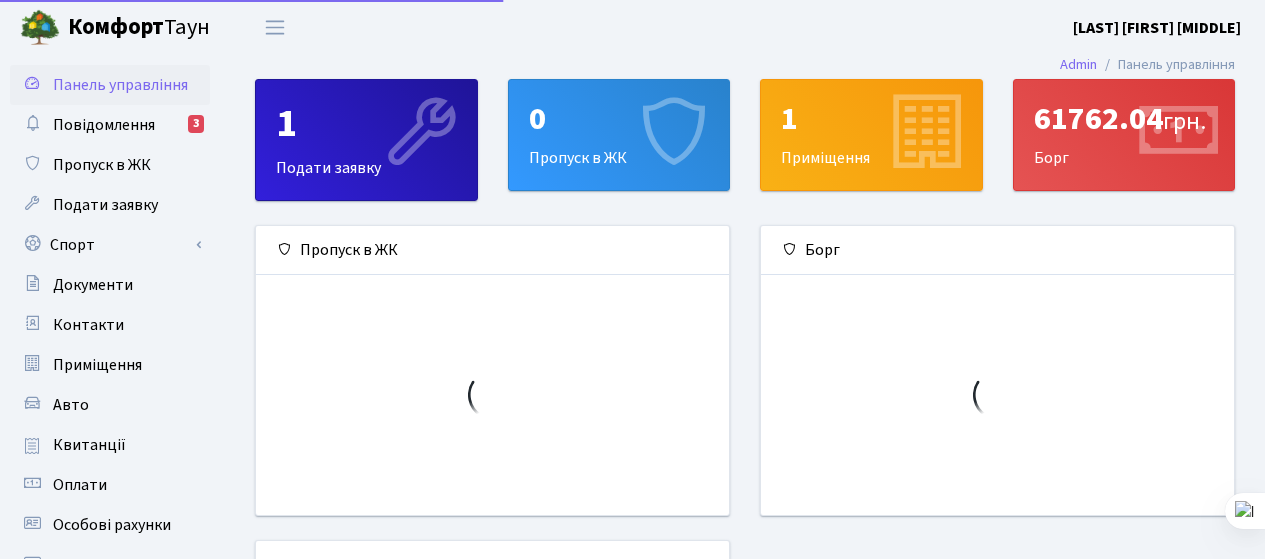 scroll, scrollTop: 0, scrollLeft: 0, axis: both 